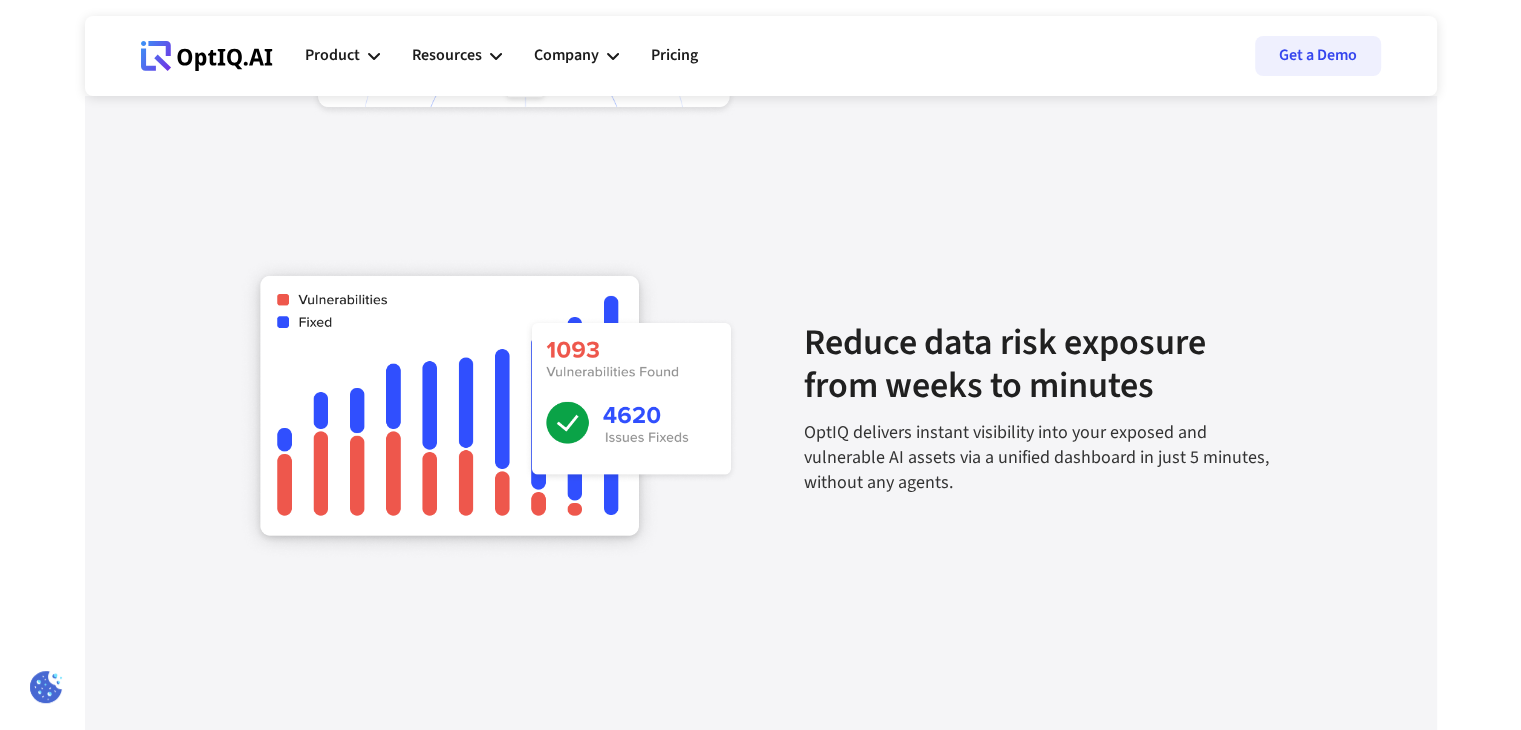 scroll, scrollTop: 2648, scrollLeft: 0, axis: vertical 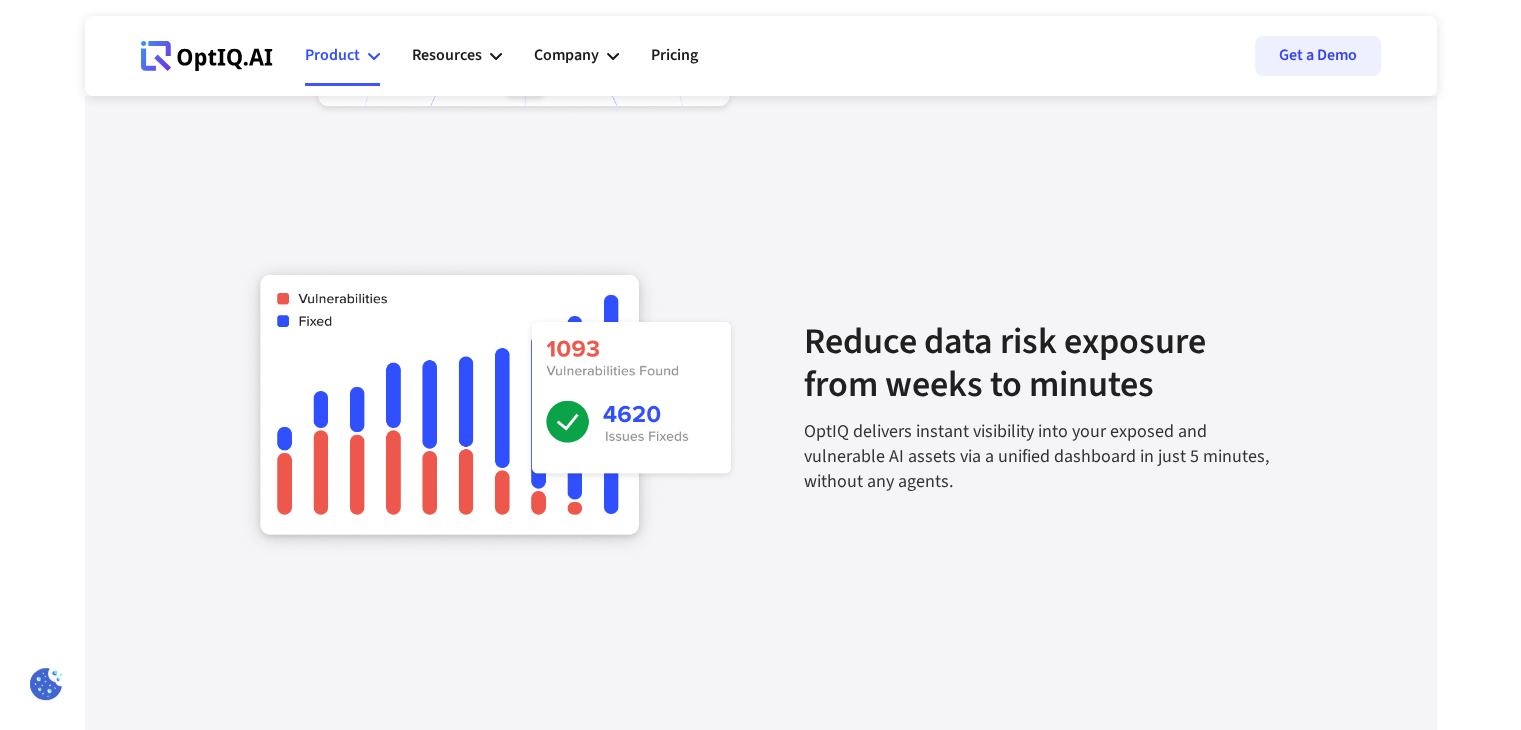 click on "Product" at bounding box center (342, 56) 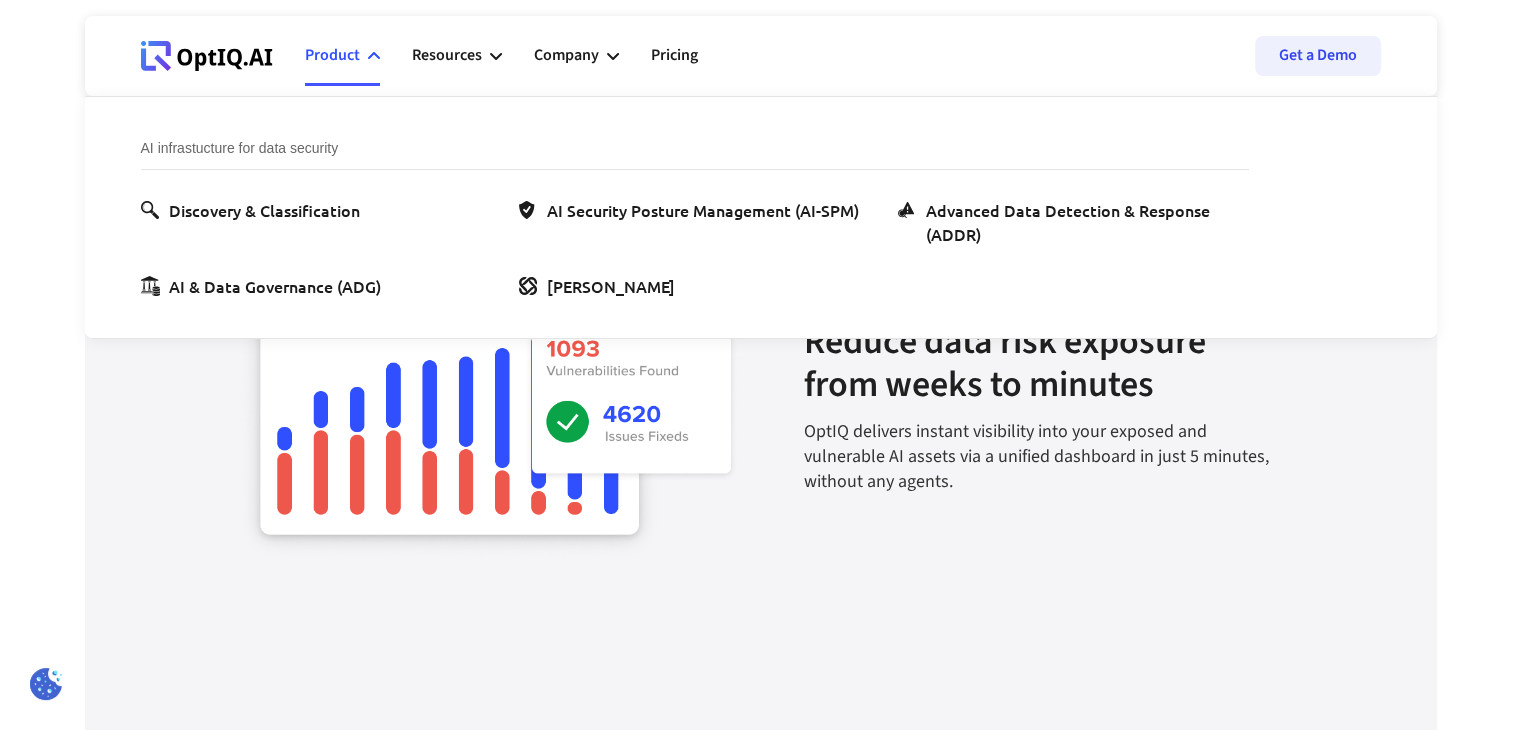 click on "Enter from massive false positive to zero false positive era Ditch legacy tools with regex-based classification. Embrace LLM-driven context-based sensitive data classification with 99.1% accuracy and near zero false positives. Reduce data risk exposure from weeks to minutes OptIQ delivers instant visibility into your exposed and vulnerable AI assets via a unified dashboard in just 5 minutes, without any agents. Bridge gap between Security, DevOps and AI Engineers and make them BFF's Our AI Co-pilot reduces team's effort to fix repetitive data misconfigurations by 80%, bridging the gap between Security, DevOps & AI Engineers." at bounding box center (761, 427) 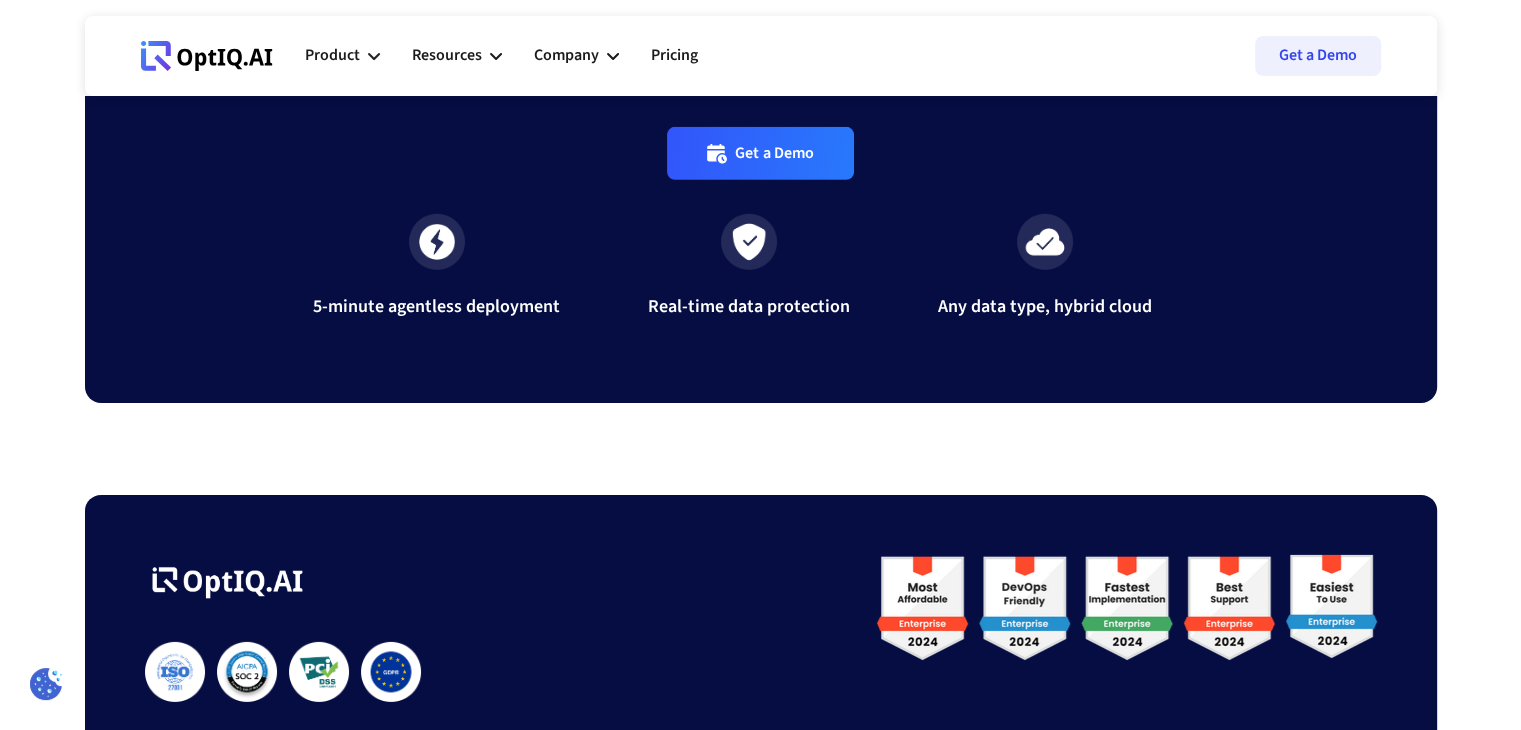 scroll, scrollTop: 6763, scrollLeft: 0, axis: vertical 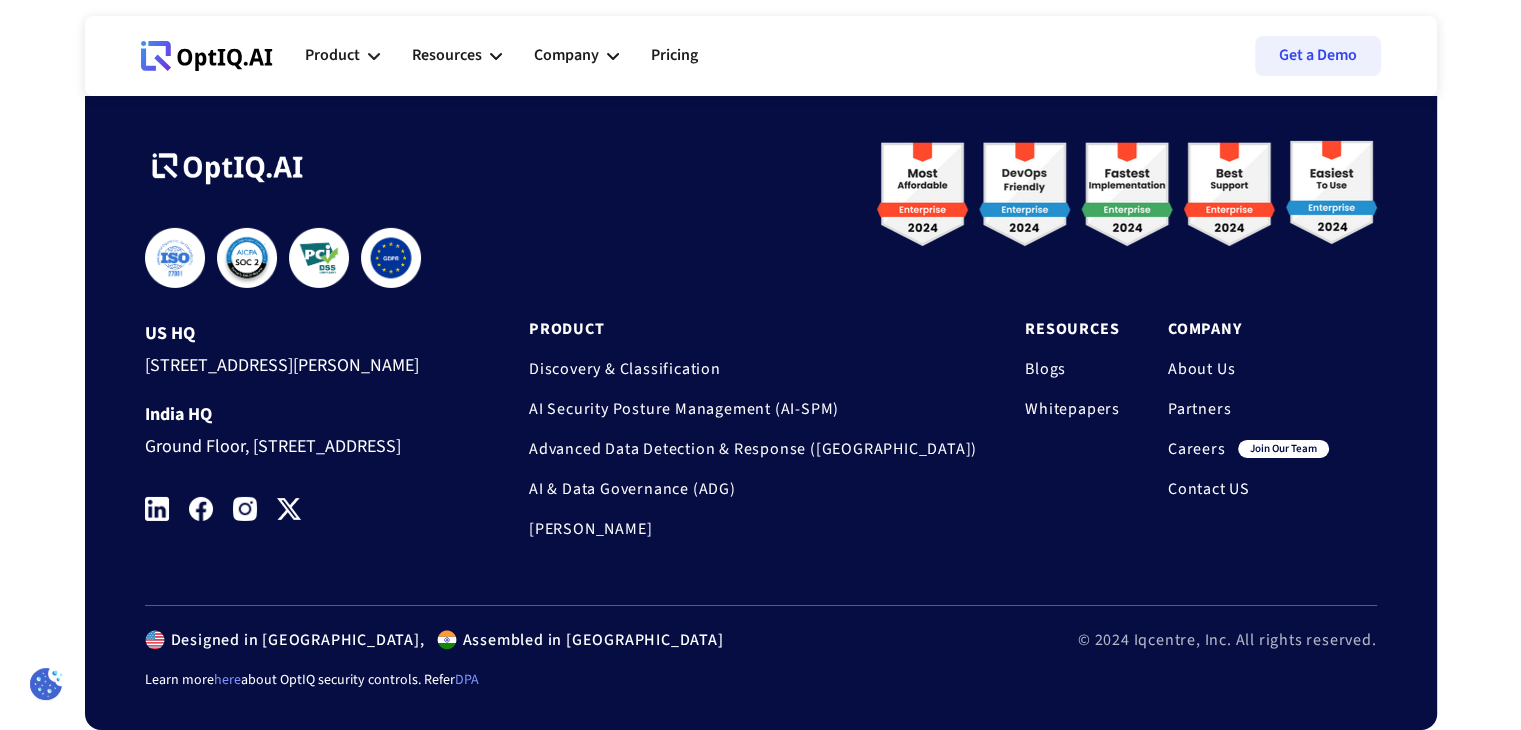 click on "Ground Floor, [STREET_ADDRESS]" at bounding box center [299, 443] 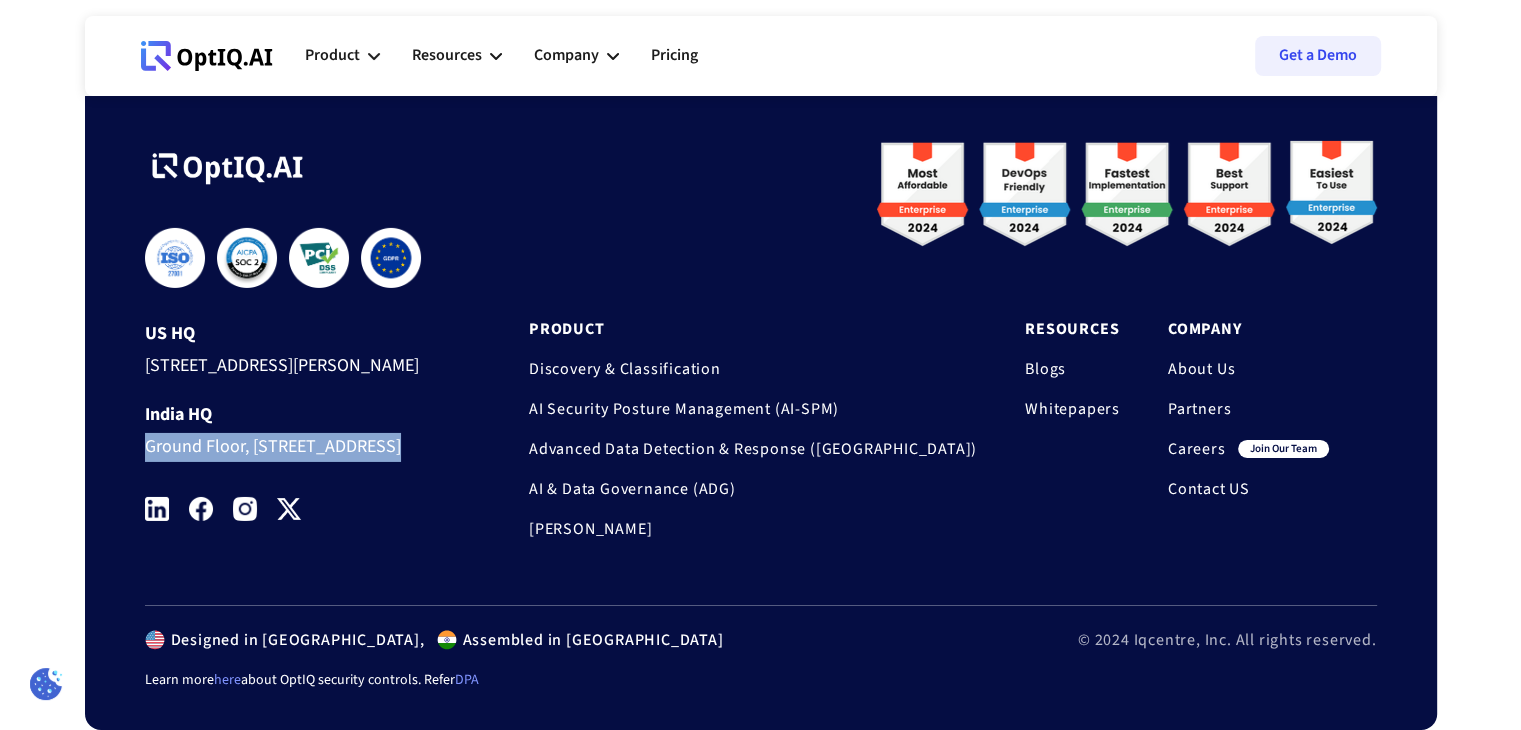 drag, startPoint x: 150, startPoint y: 397, endPoint x: 289, endPoint y: 453, distance: 149.8566 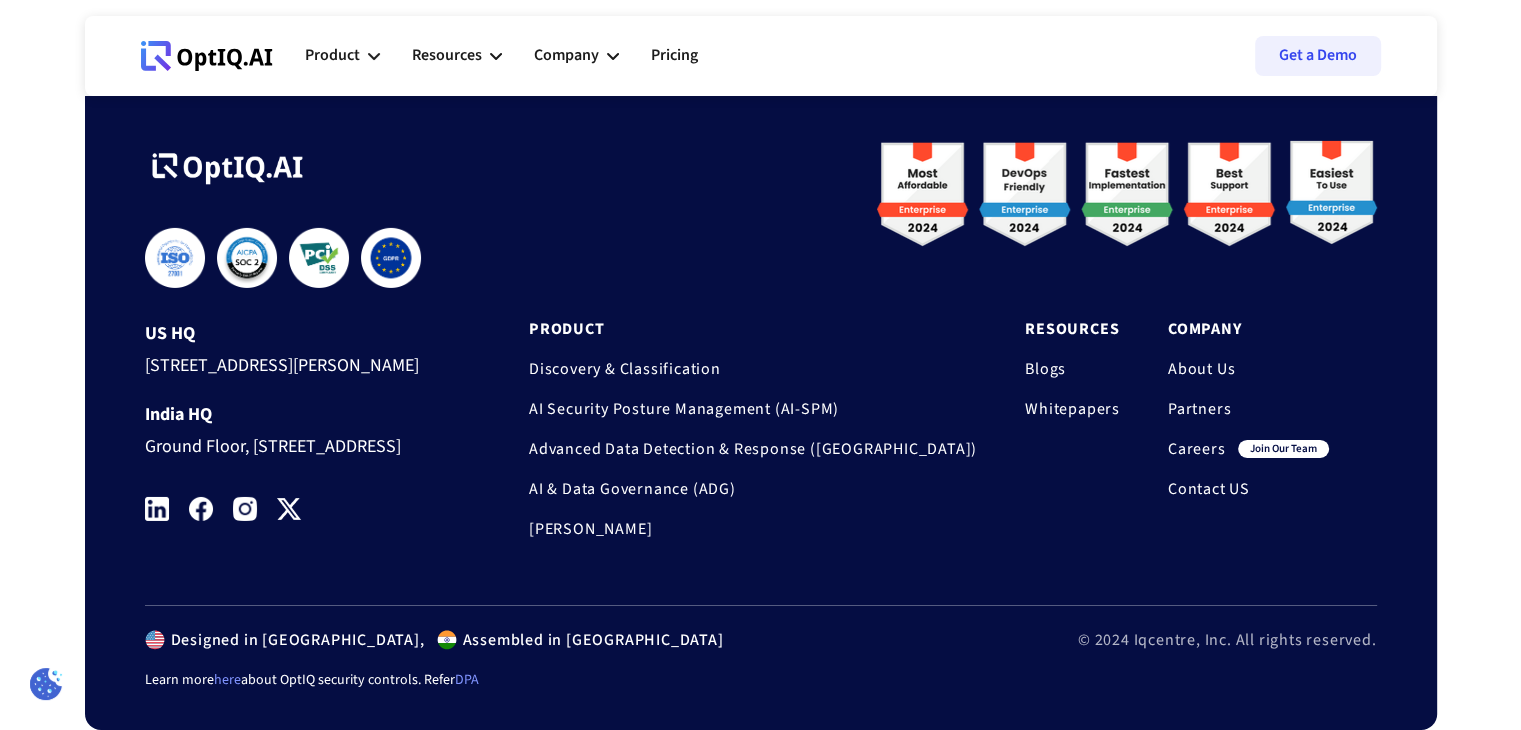 click on "Ground Floor, [STREET_ADDRESS]" at bounding box center [299, 443] 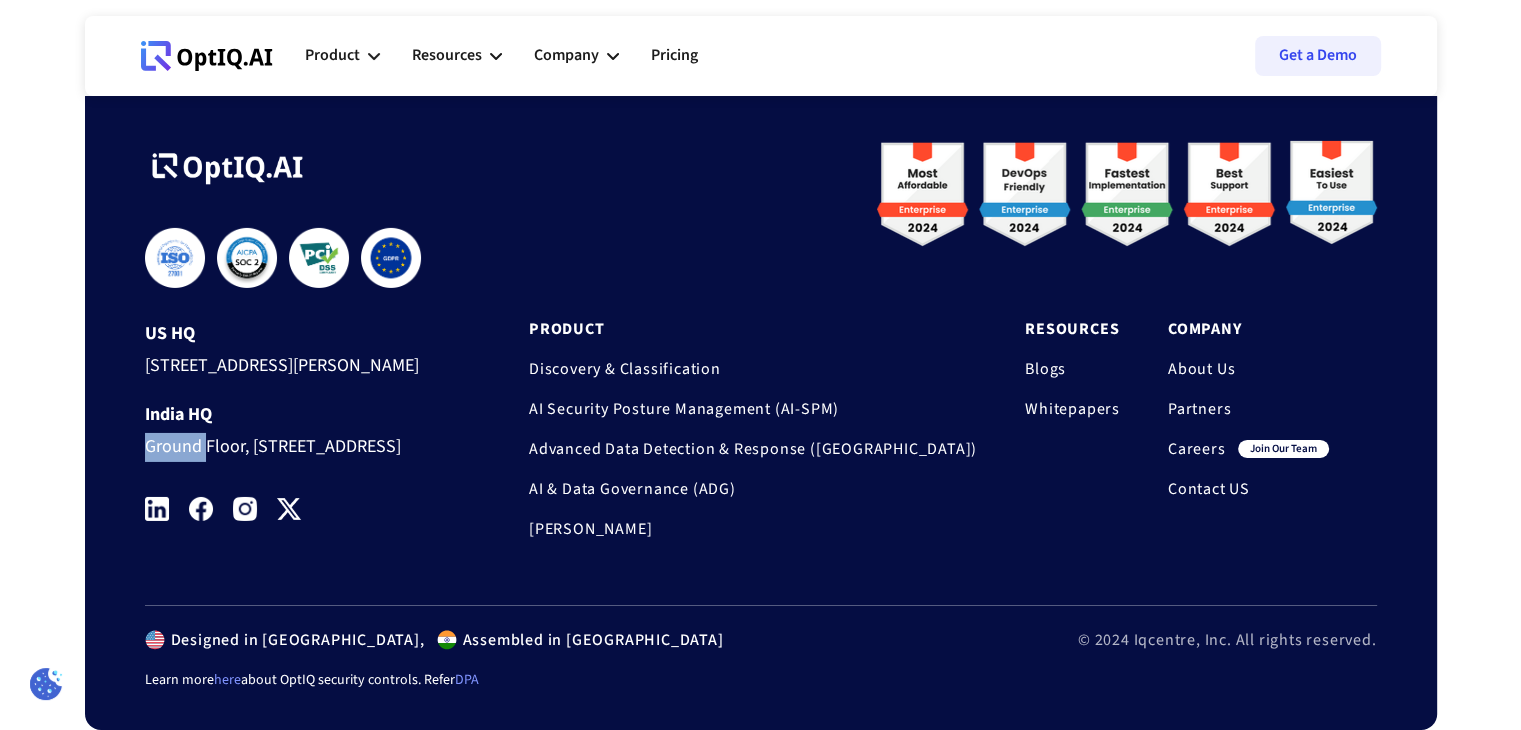 click on "Ground Floor, [STREET_ADDRESS]" at bounding box center (299, 443) 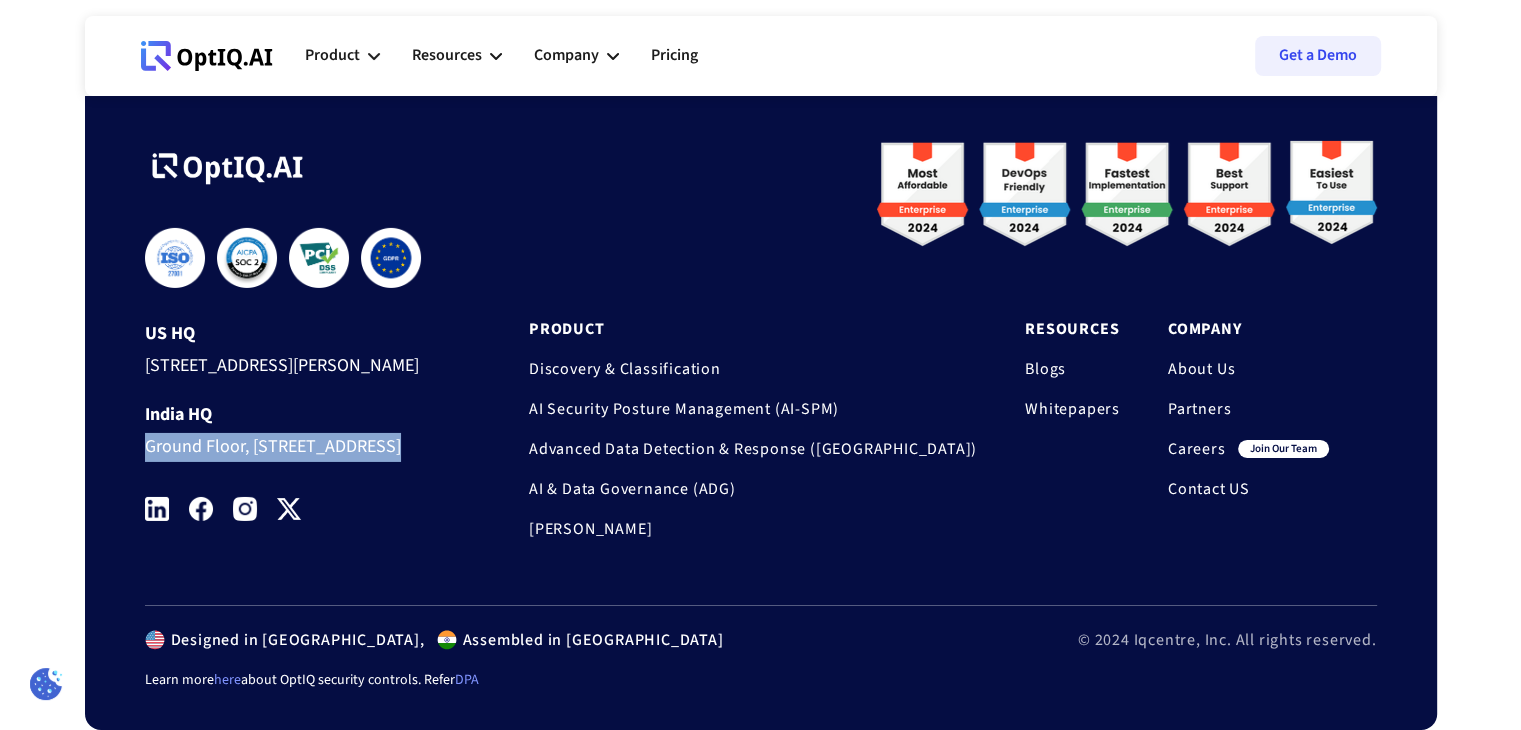 click on "Ground Floor, [STREET_ADDRESS]" at bounding box center [299, 443] 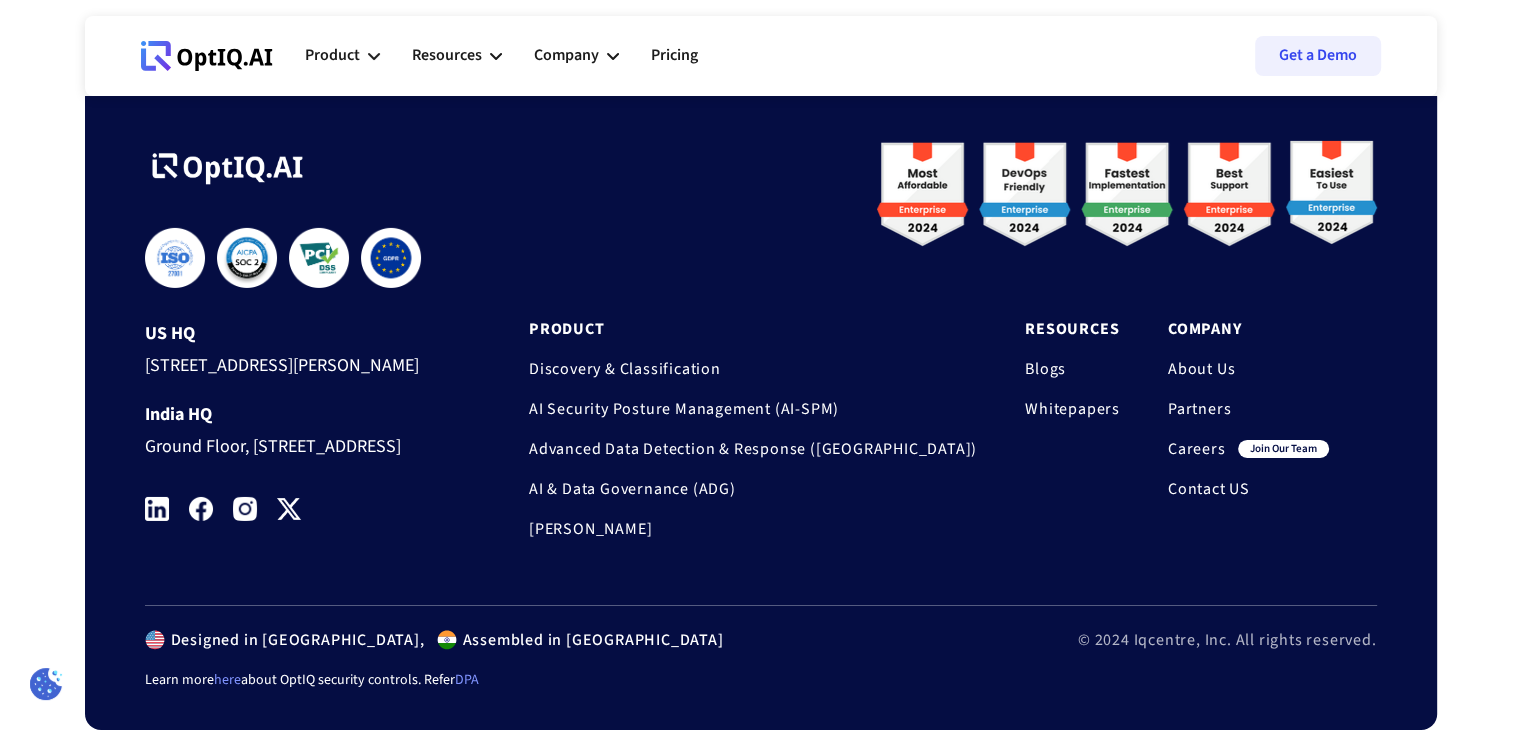 click on "Ground Floor, [STREET_ADDRESS]" at bounding box center (299, 443) 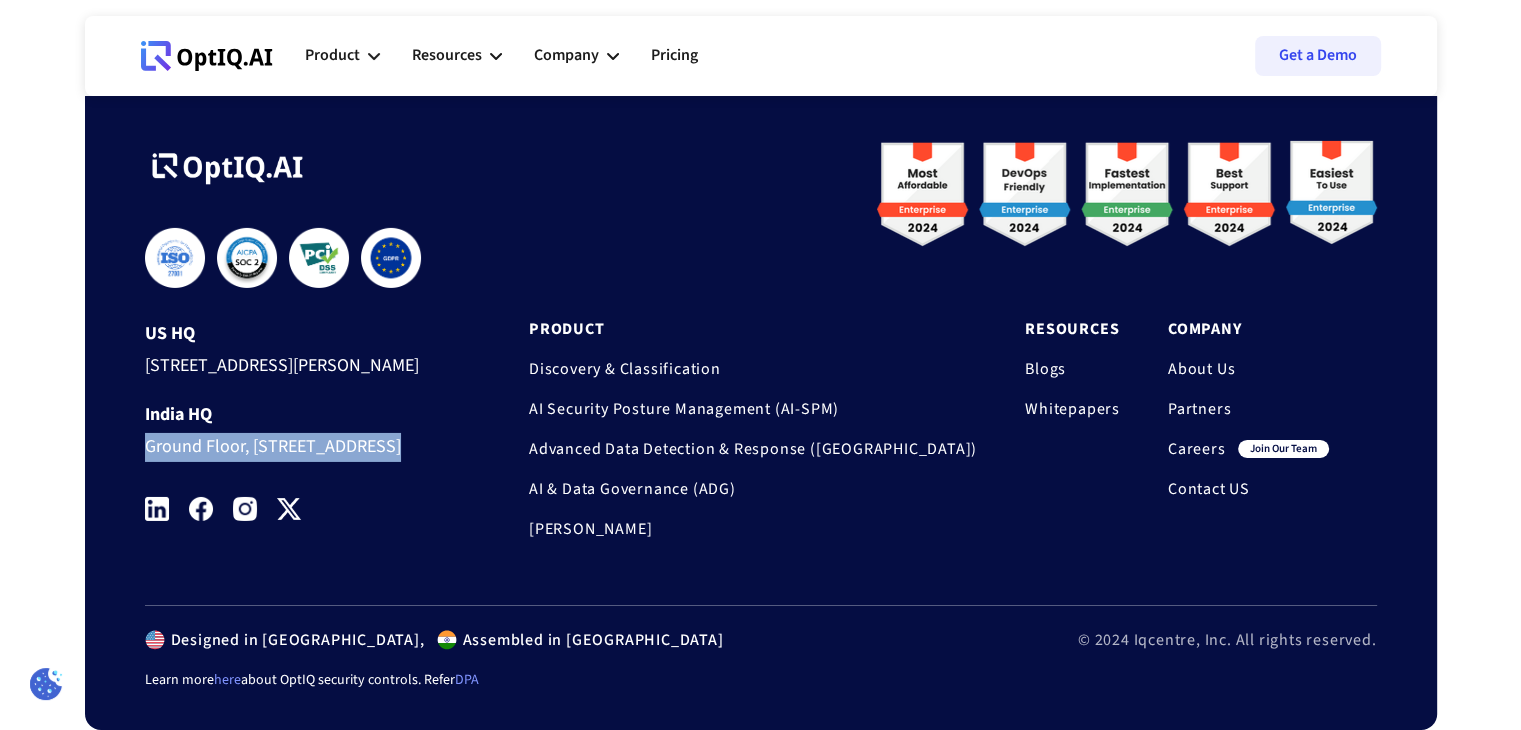 drag, startPoint x: 196, startPoint y: 425, endPoint x: 215, endPoint y: 453, distance: 33.83785 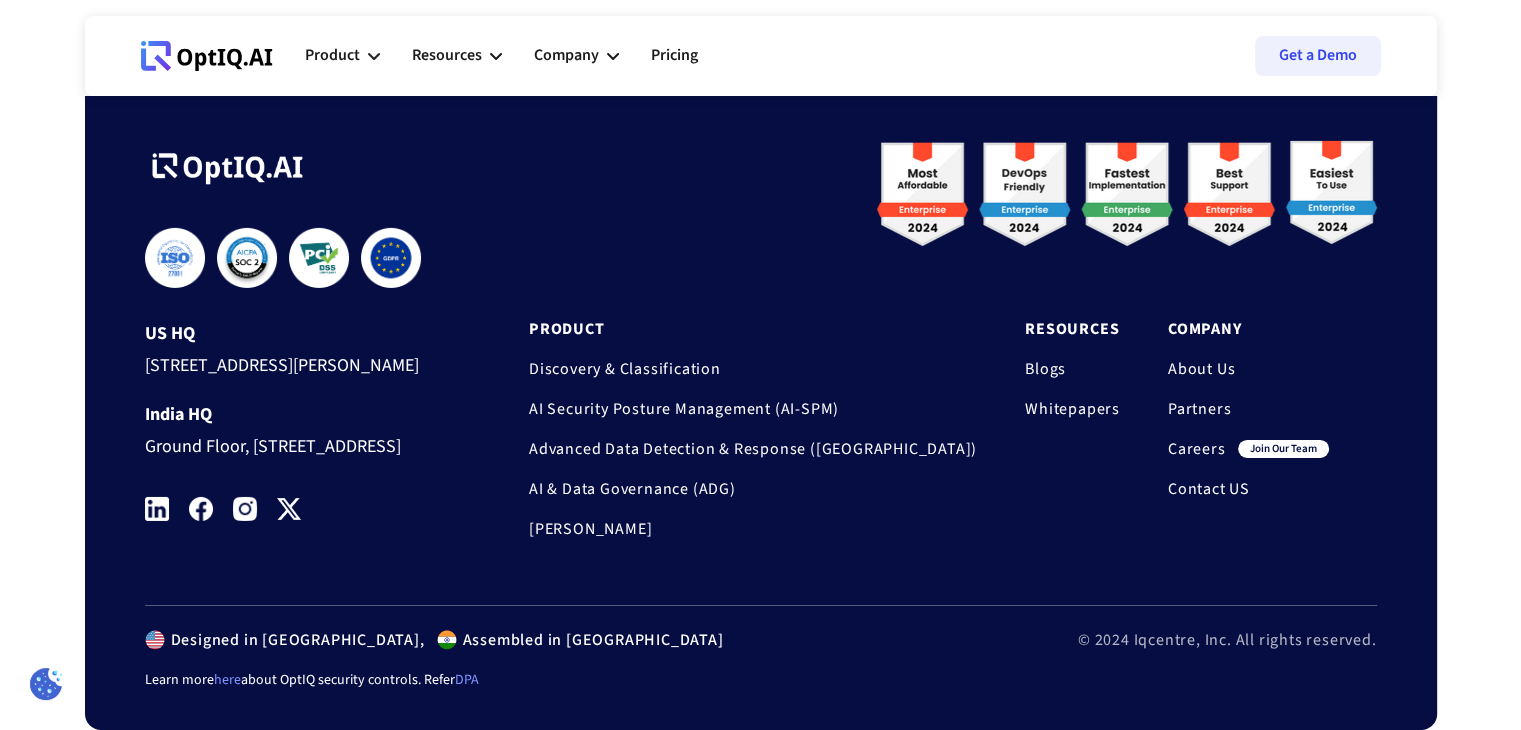 click on "Ground Floor, [STREET_ADDRESS]" at bounding box center (299, 443) 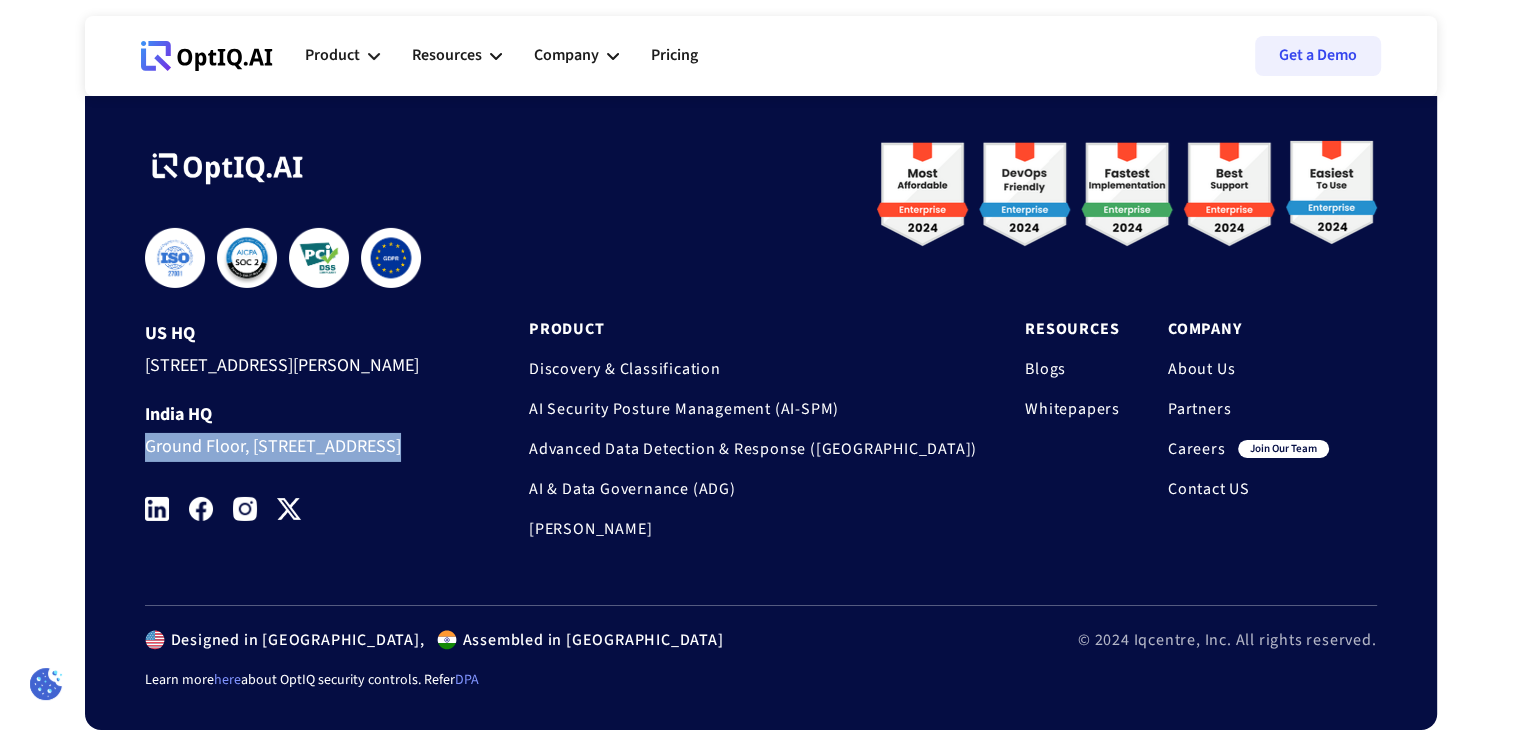 drag, startPoint x: 148, startPoint y: 385, endPoint x: 286, endPoint y: 457, distance: 155.65346 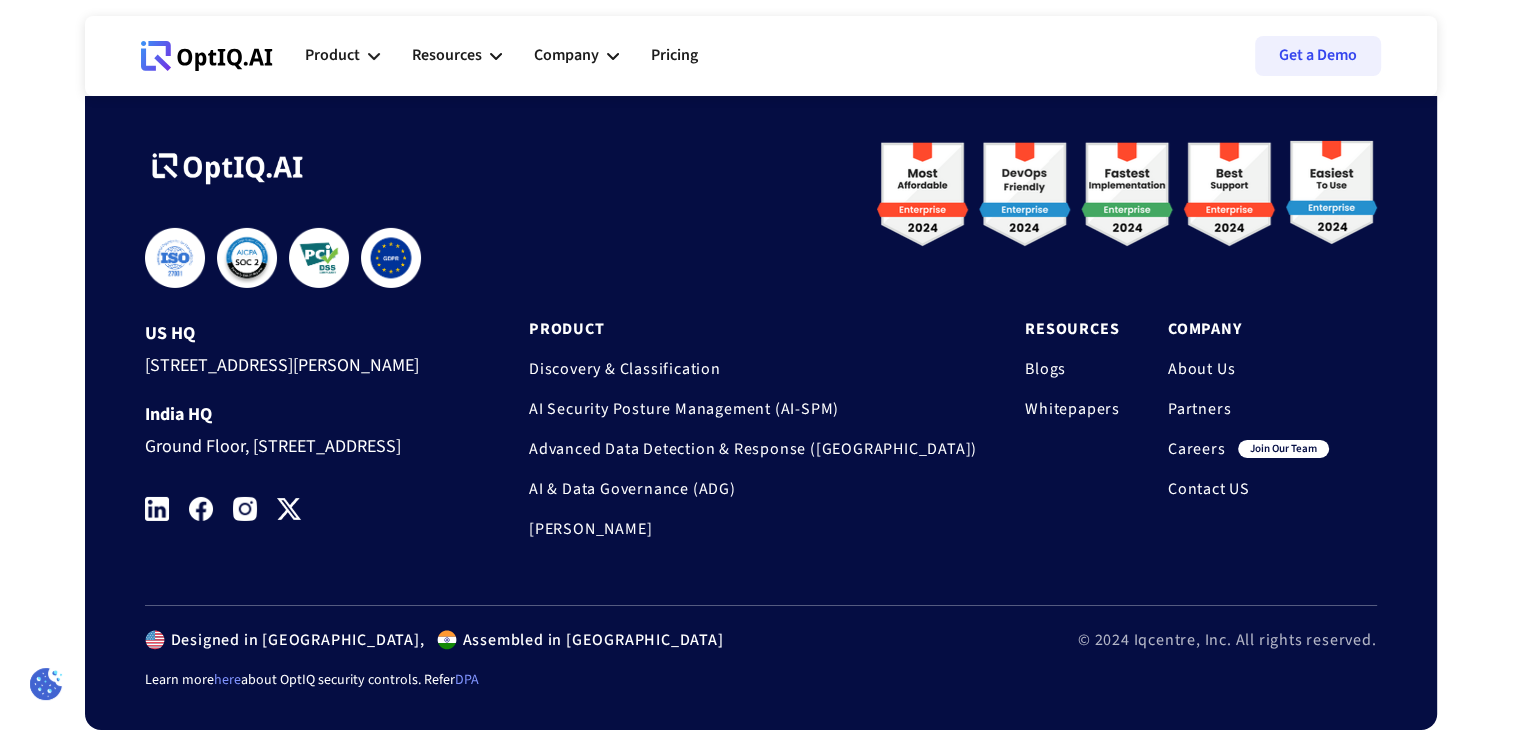 click on "Advanced Data Detection & Response ([GEOGRAPHIC_DATA])" at bounding box center [753, 449] 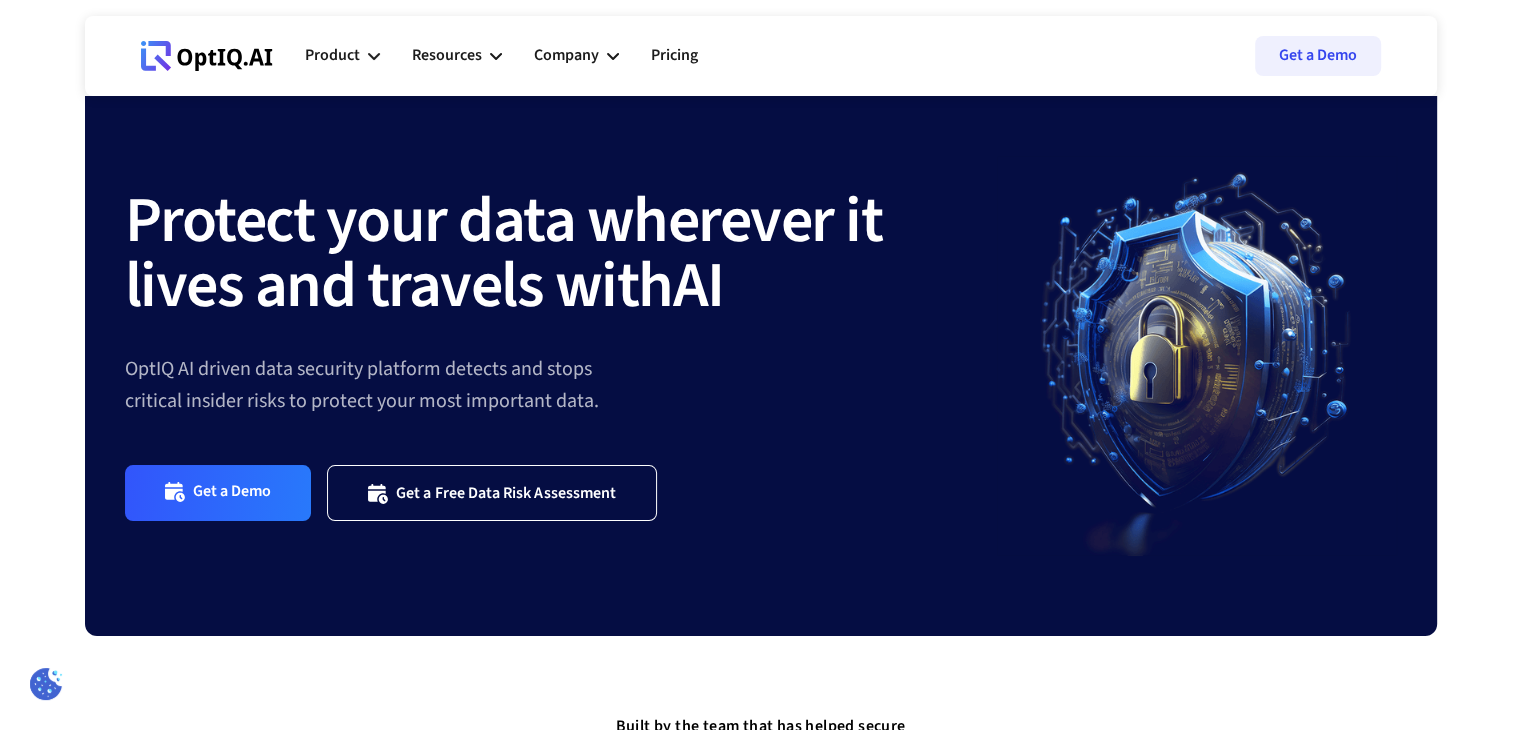 scroll, scrollTop: 0, scrollLeft: 0, axis: both 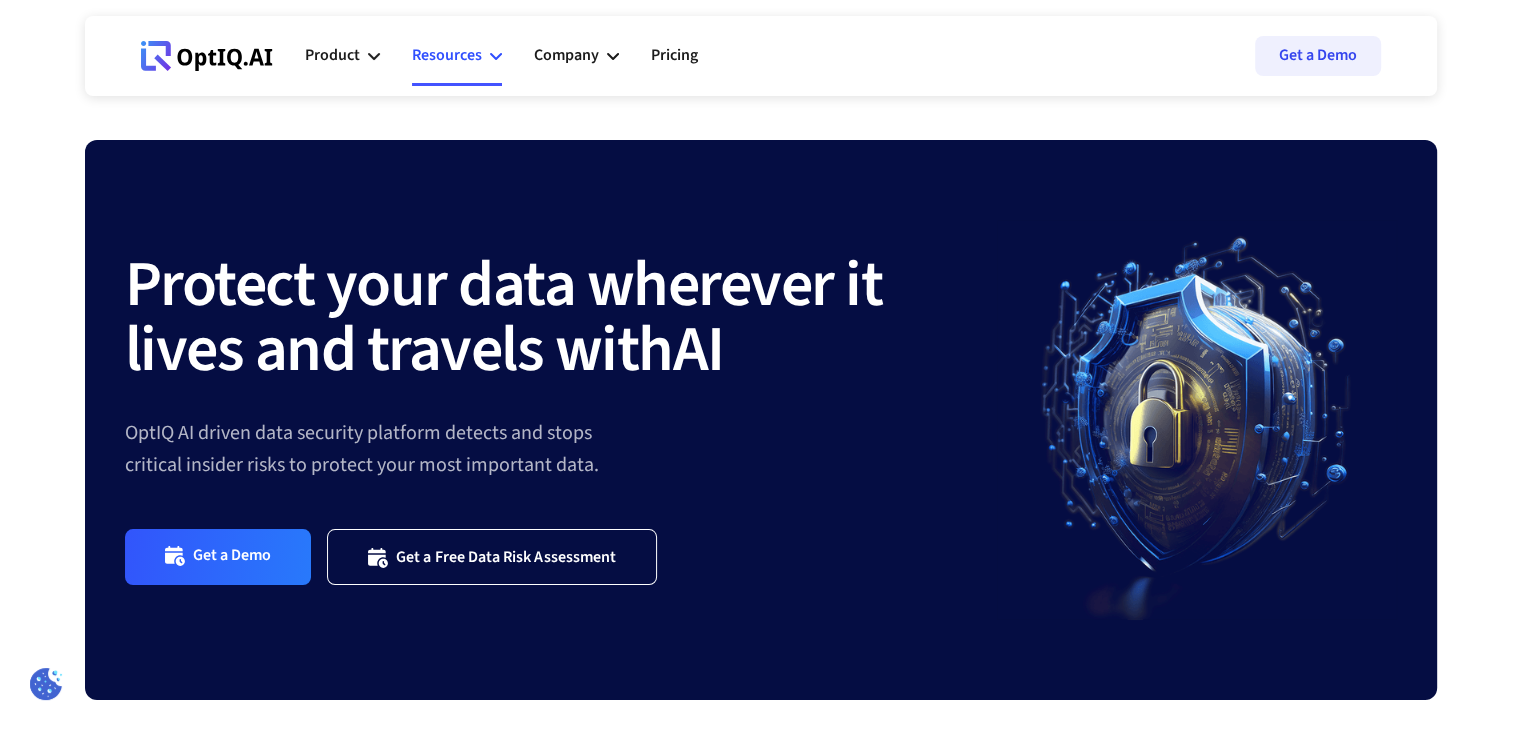 click on "Resources" at bounding box center (457, 56) 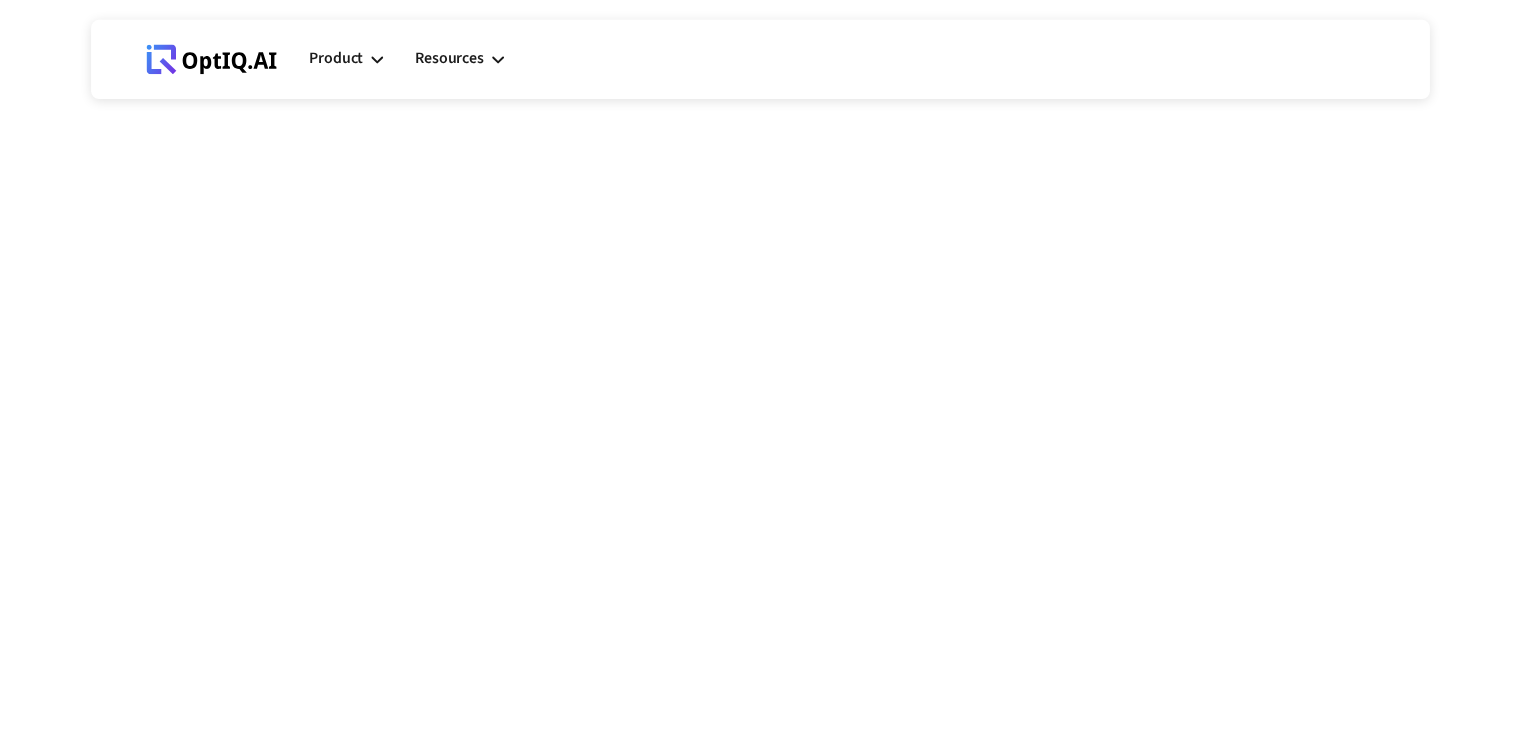 scroll, scrollTop: 0, scrollLeft: 0, axis: both 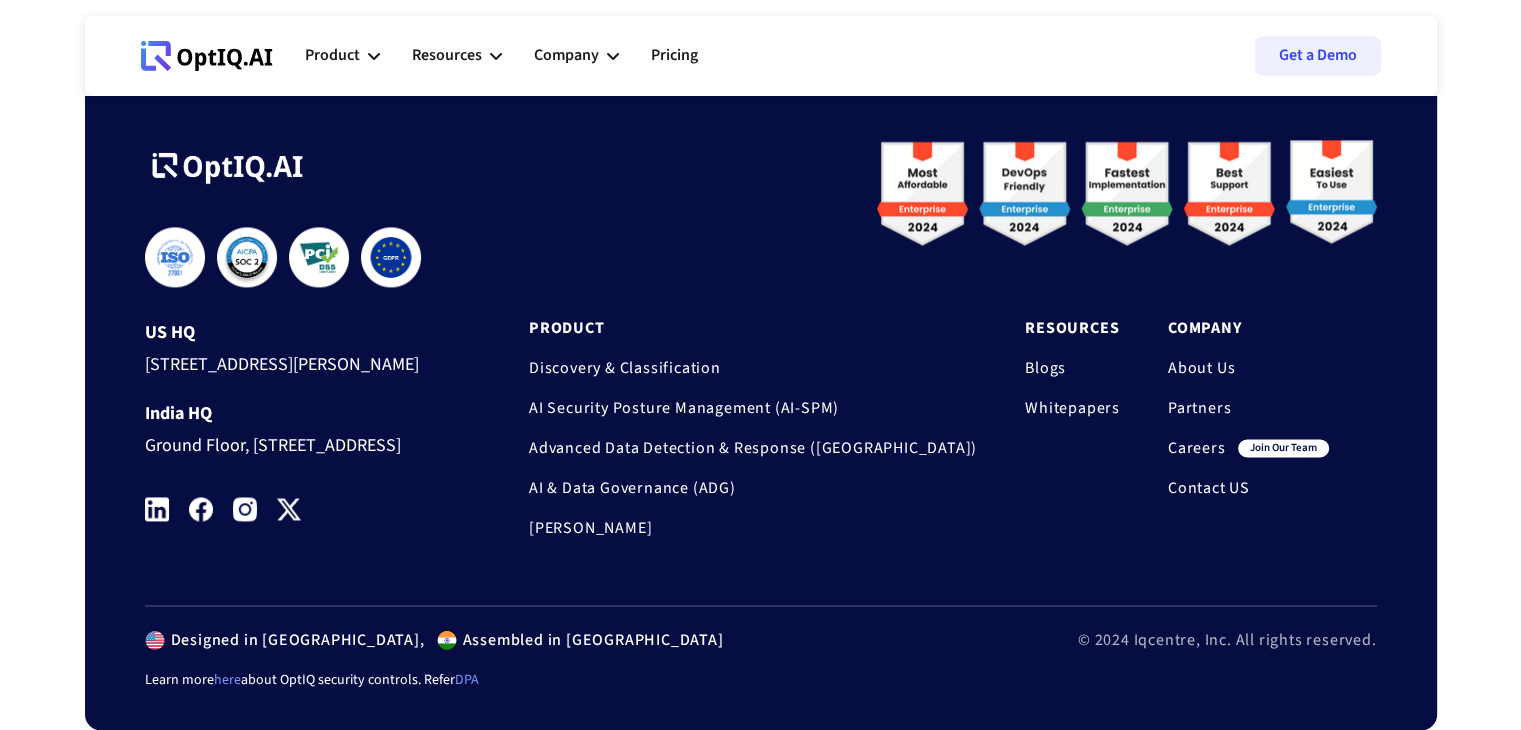 click on "Ground Floor, [STREET_ADDRESS]" at bounding box center (299, 442) 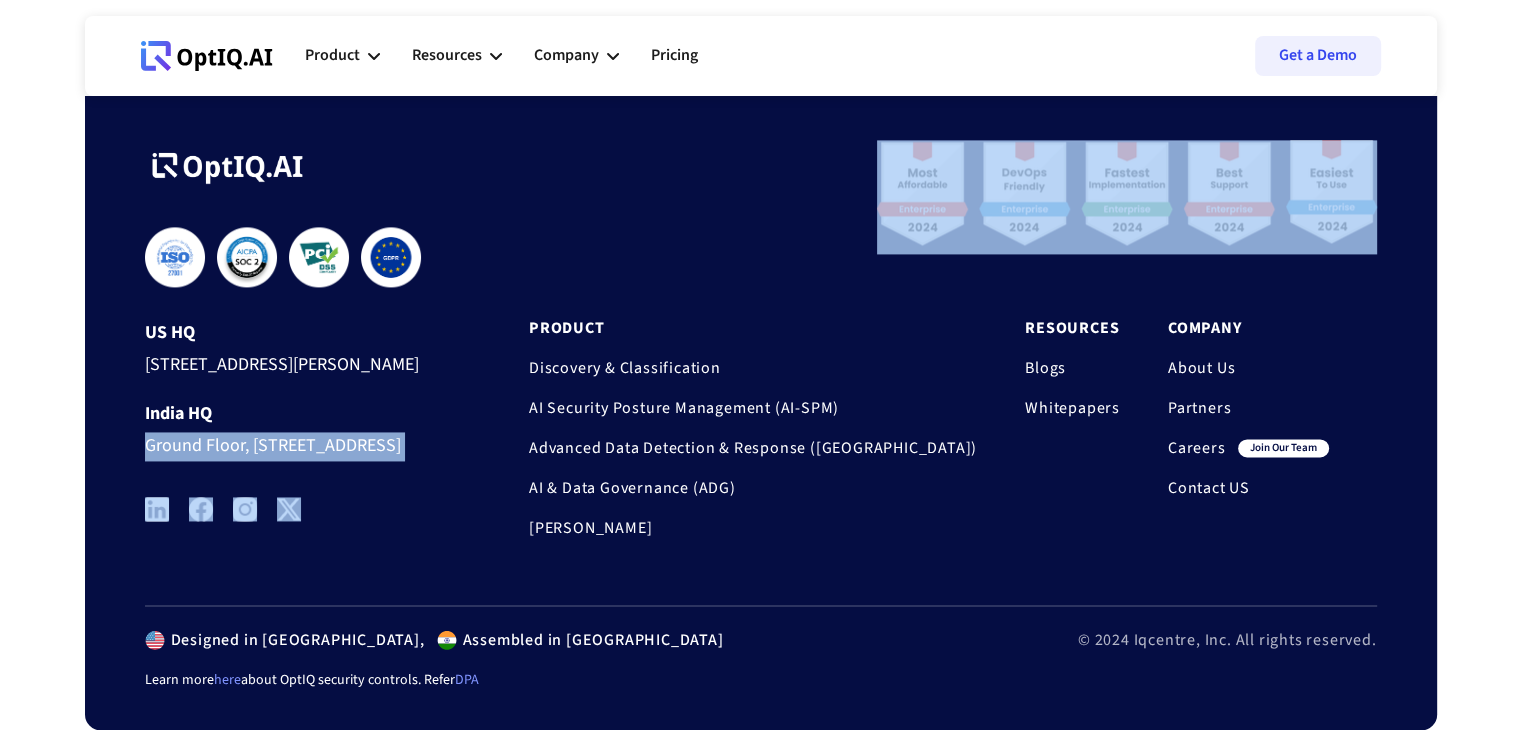 drag, startPoint x: 148, startPoint y: 393, endPoint x: 403, endPoint y: 587, distance: 320.40756 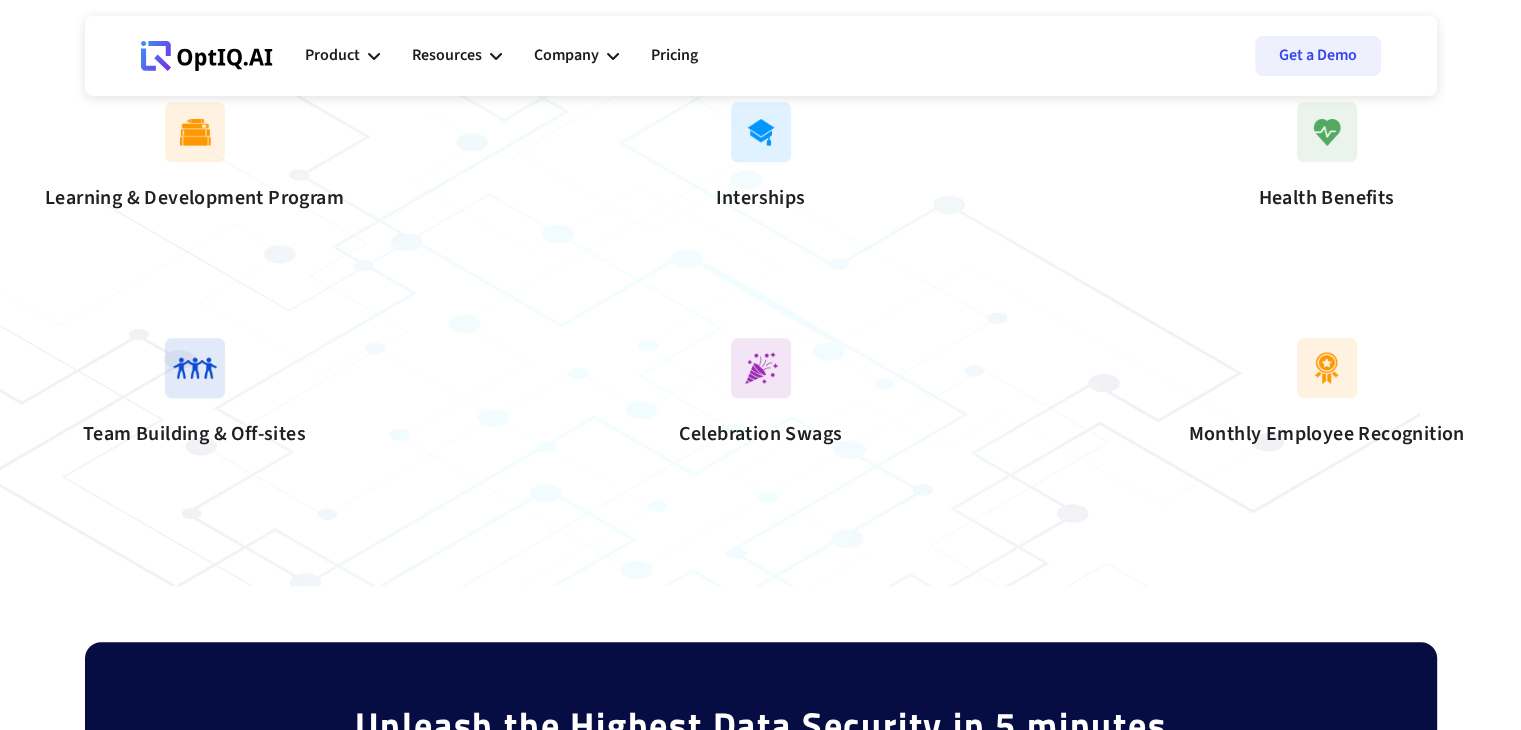 scroll, scrollTop: 1876, scrollLeft: 0, axis: vertical 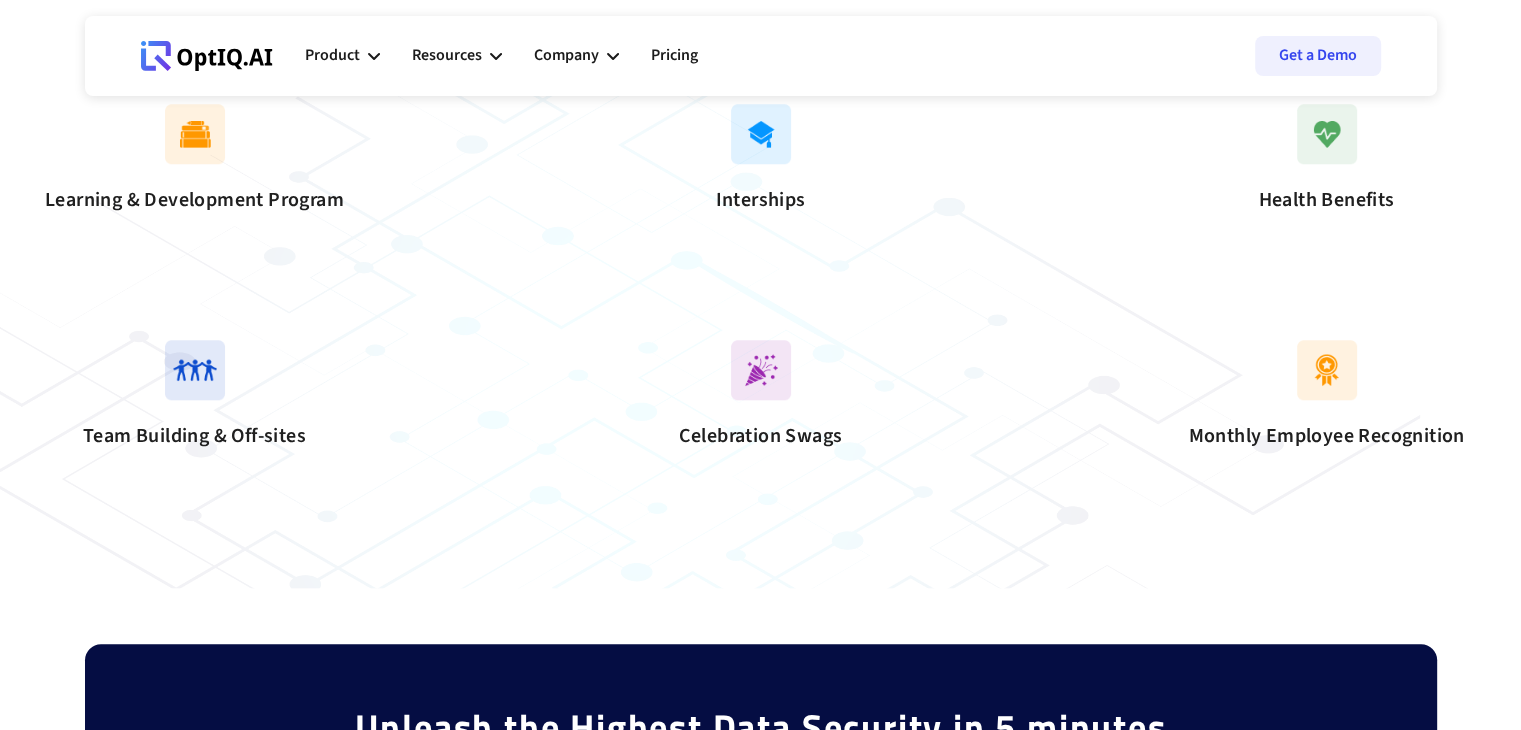 click at bounding box center (761, 134) 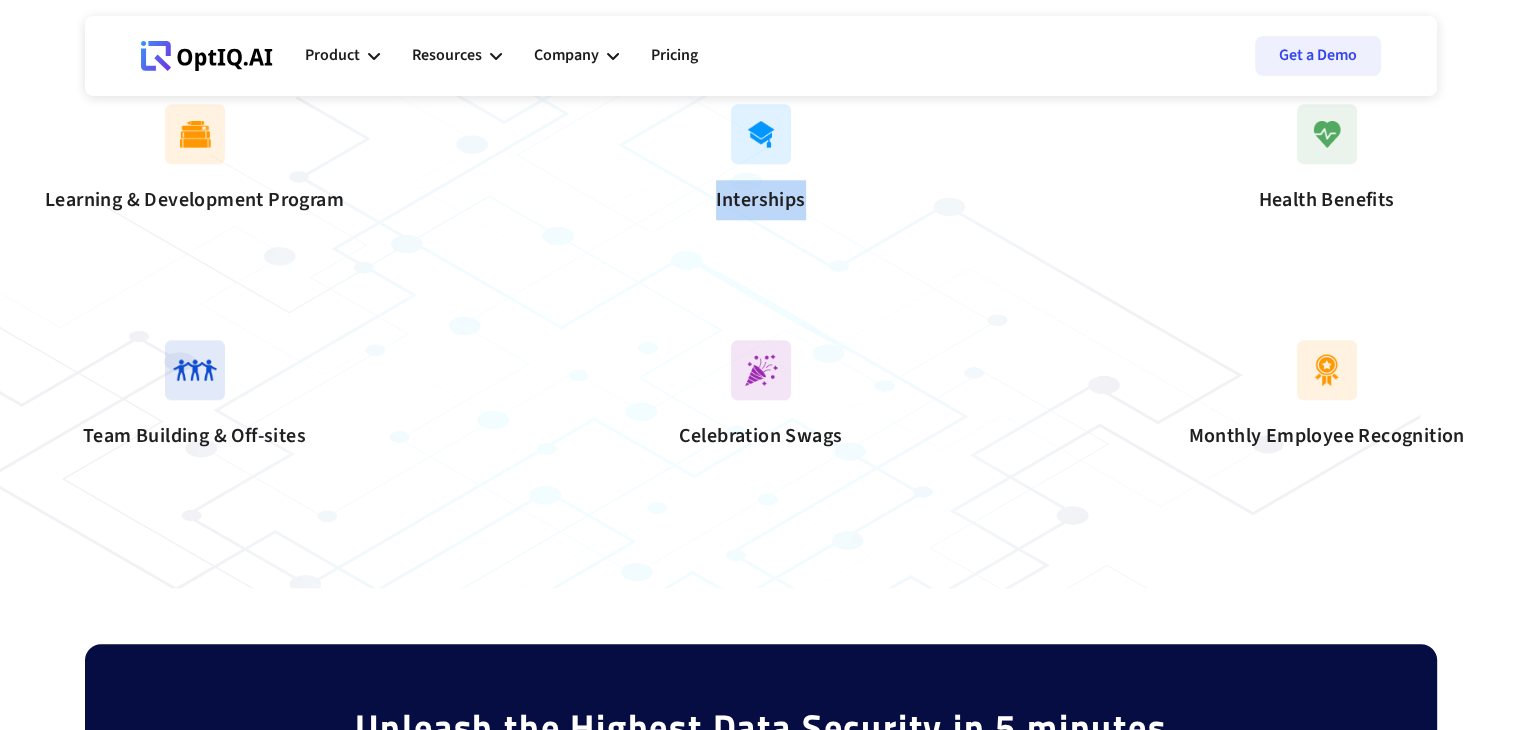 click on "Interships" at bounding box center [761, 200] 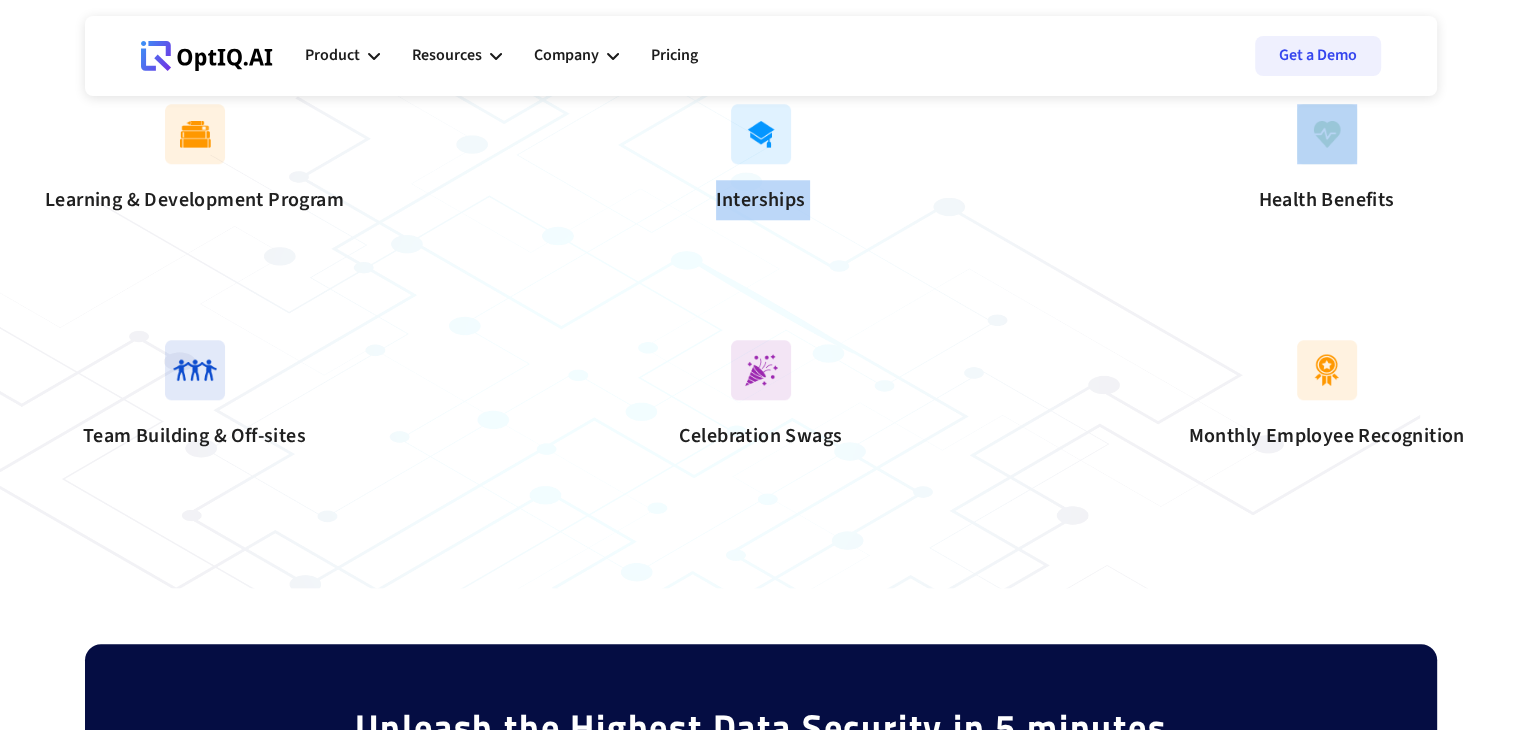 click on "Interships" at bounding box center [761, 200] 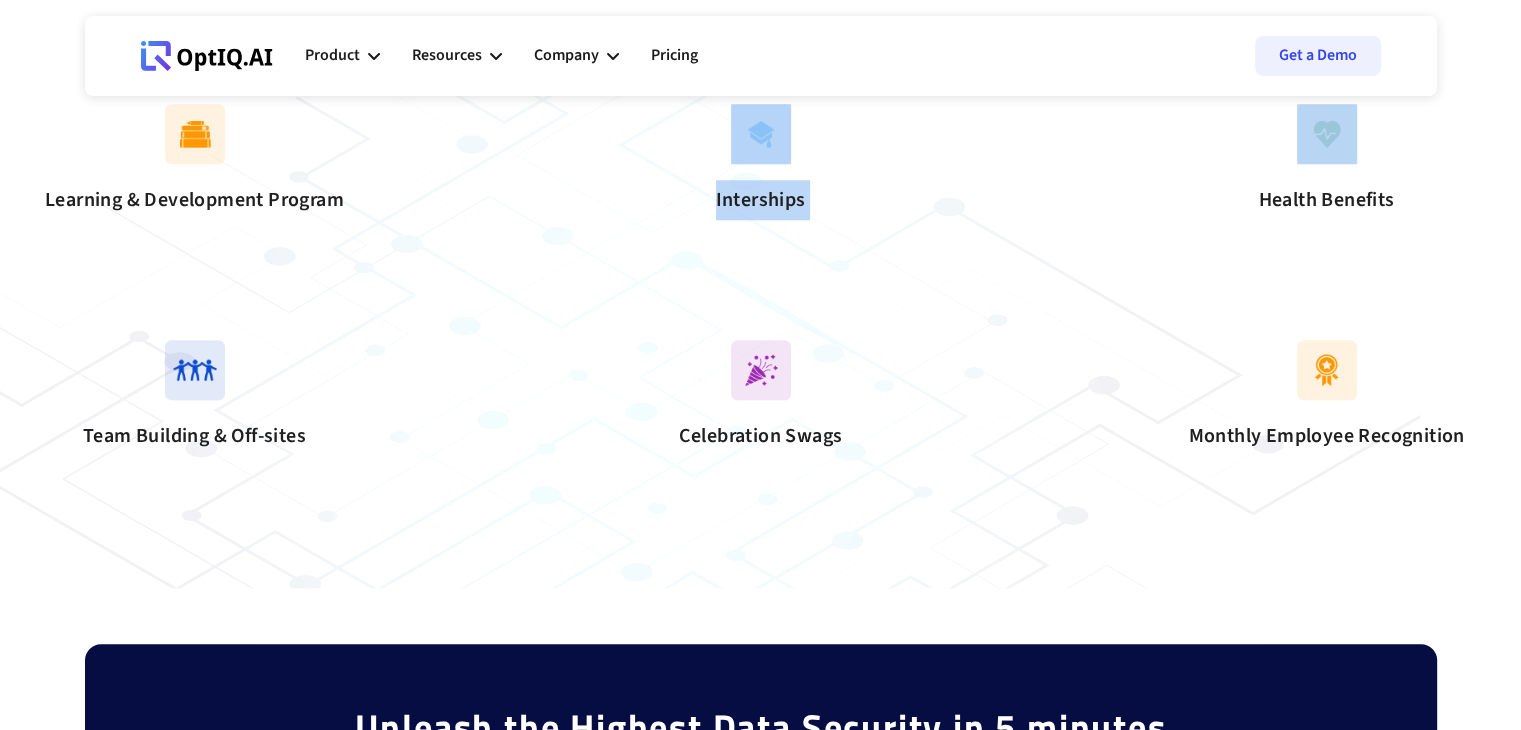 drag, startPoint x: 748, startPoint y: 231, endPoint x: 727, endPoint y: 120, distance: 112.969025 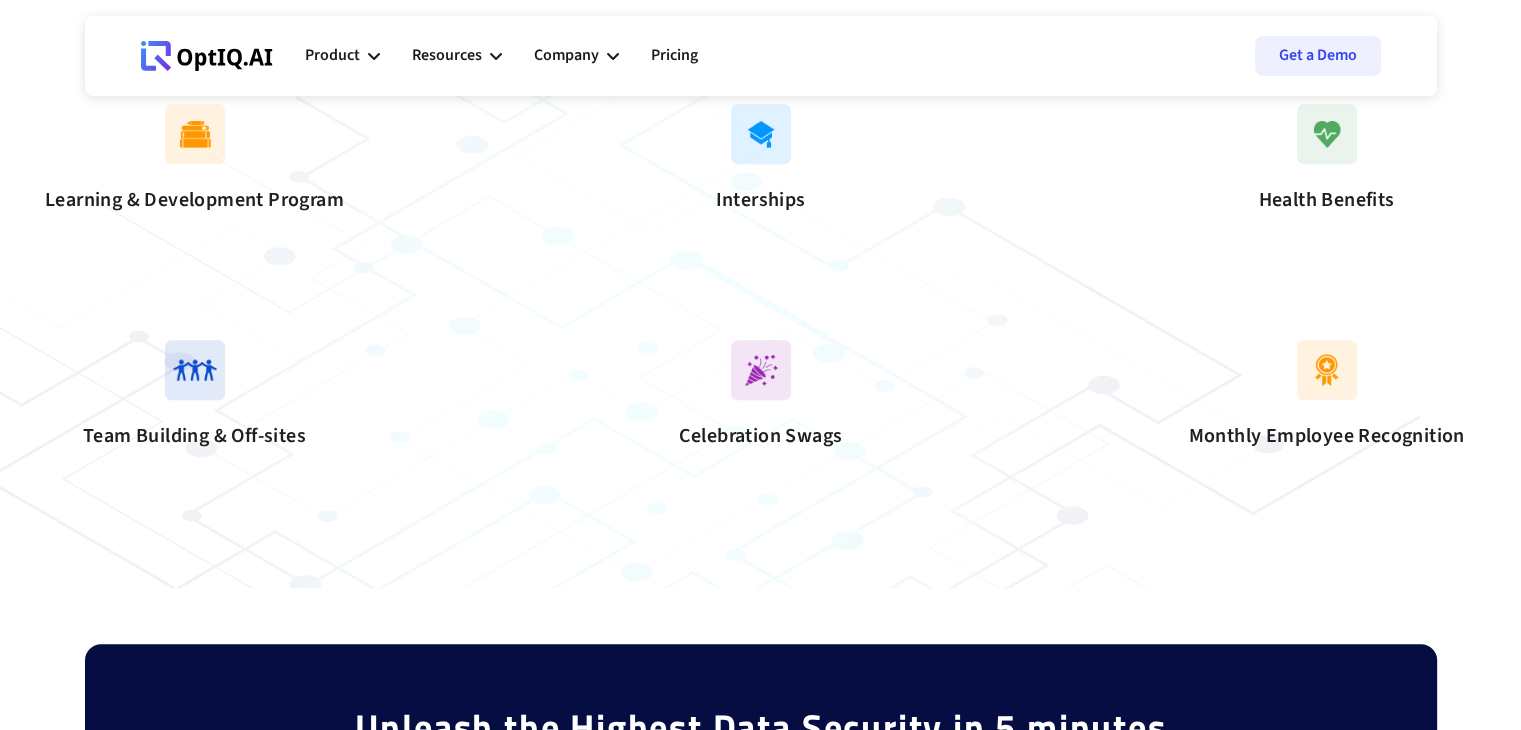 click at bounding box center [761, 134] 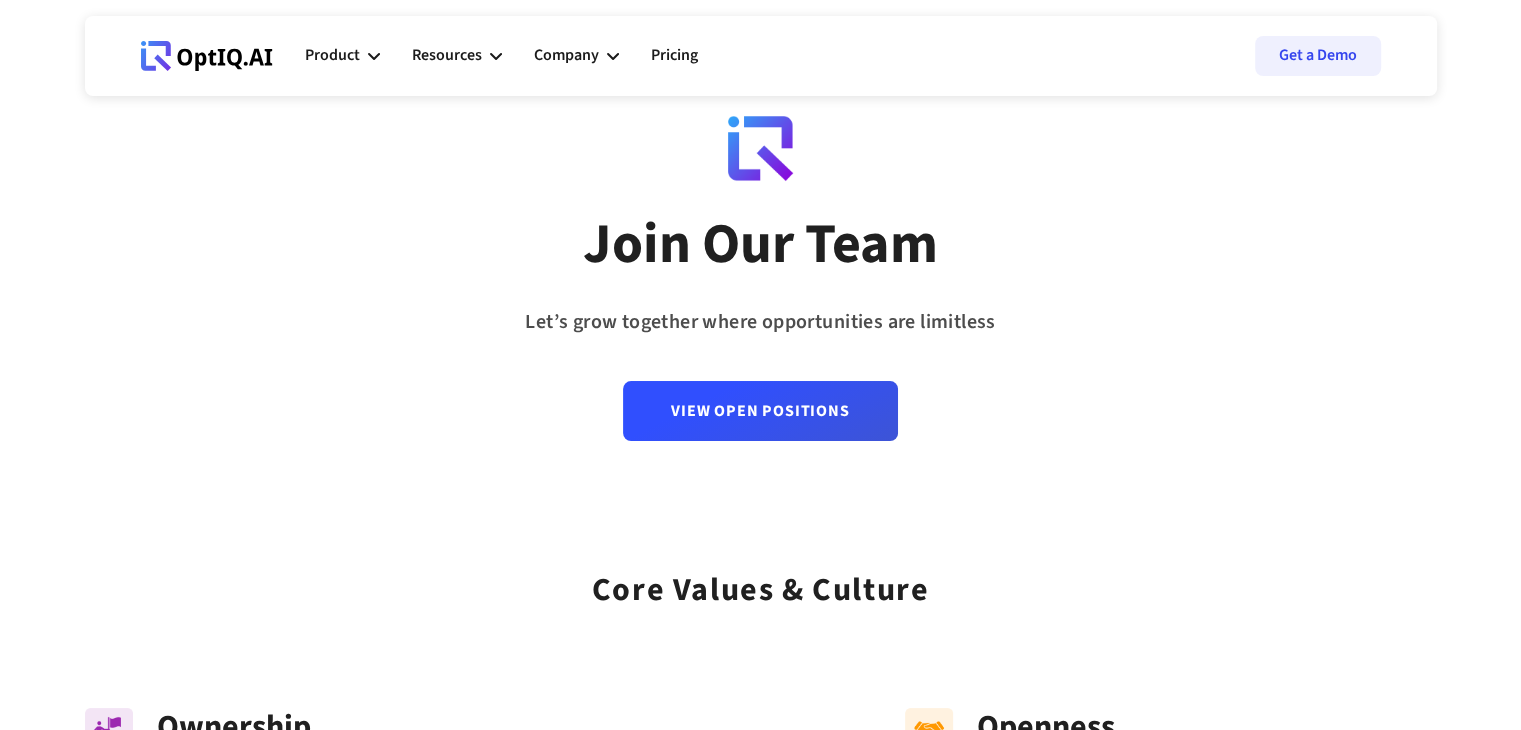 scroll, scrollTop: 0, scrollLeft: 0, axis: both 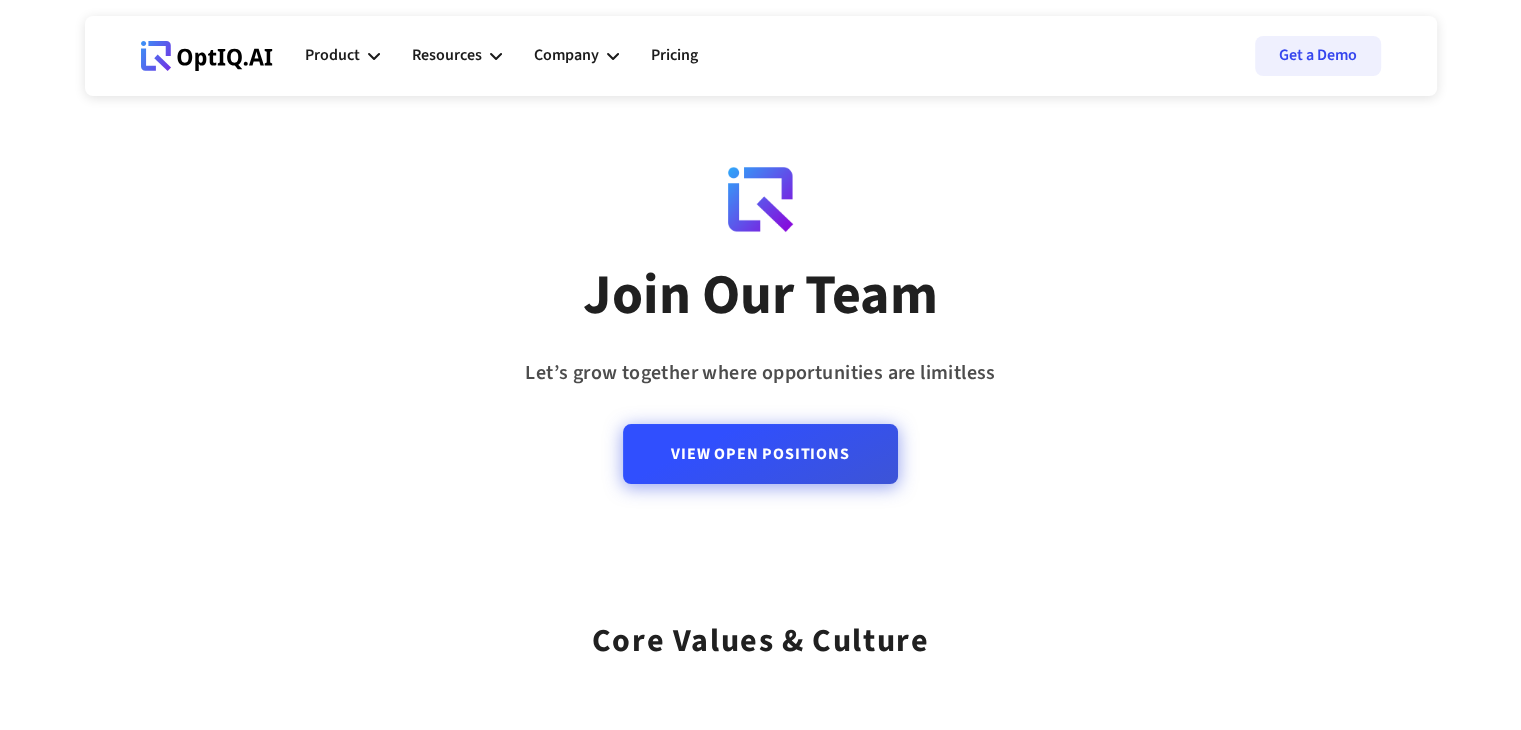 click on "View Open Positions" at bounding box center [760, 454] 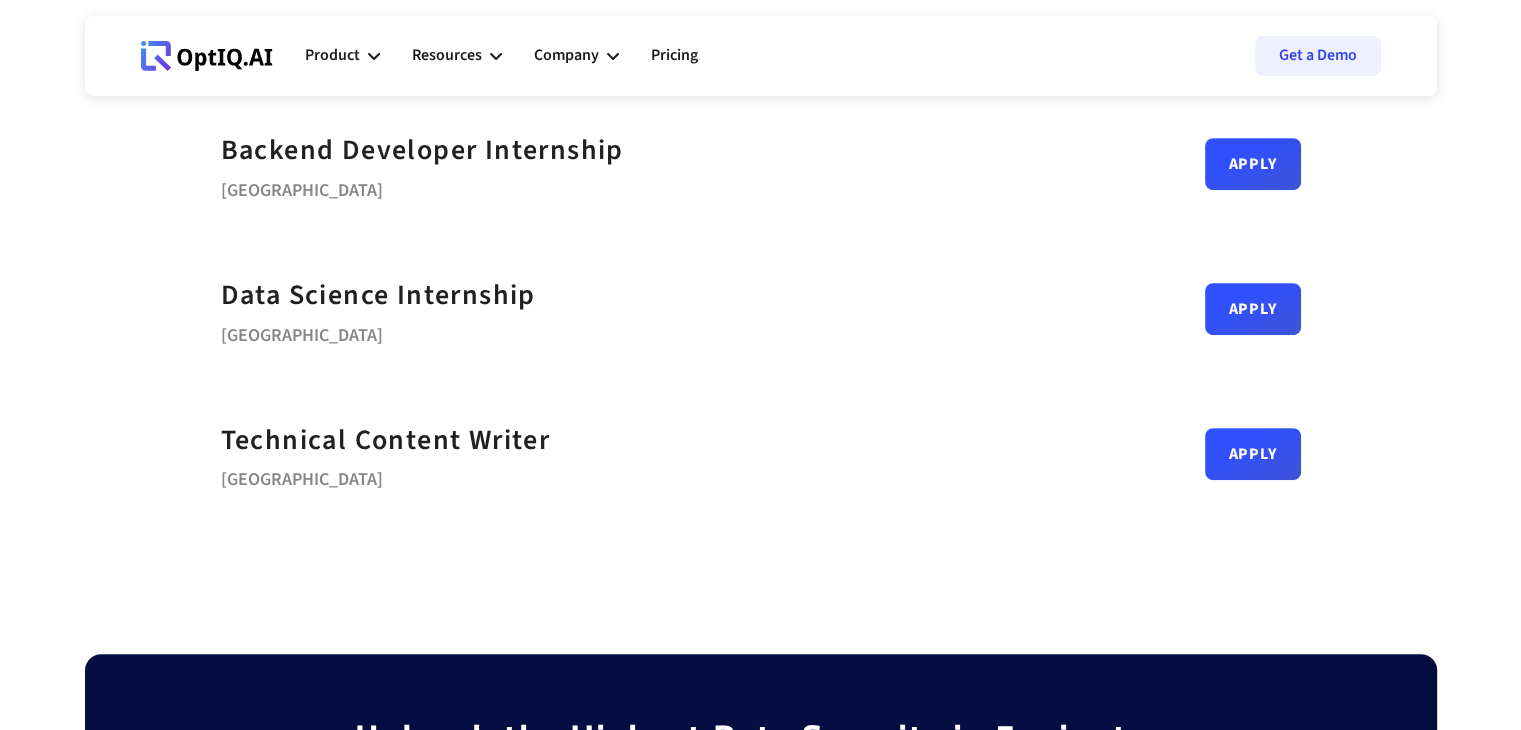 scroll, scrollTop: 1028, scrollLeft: 0, axis: vertical 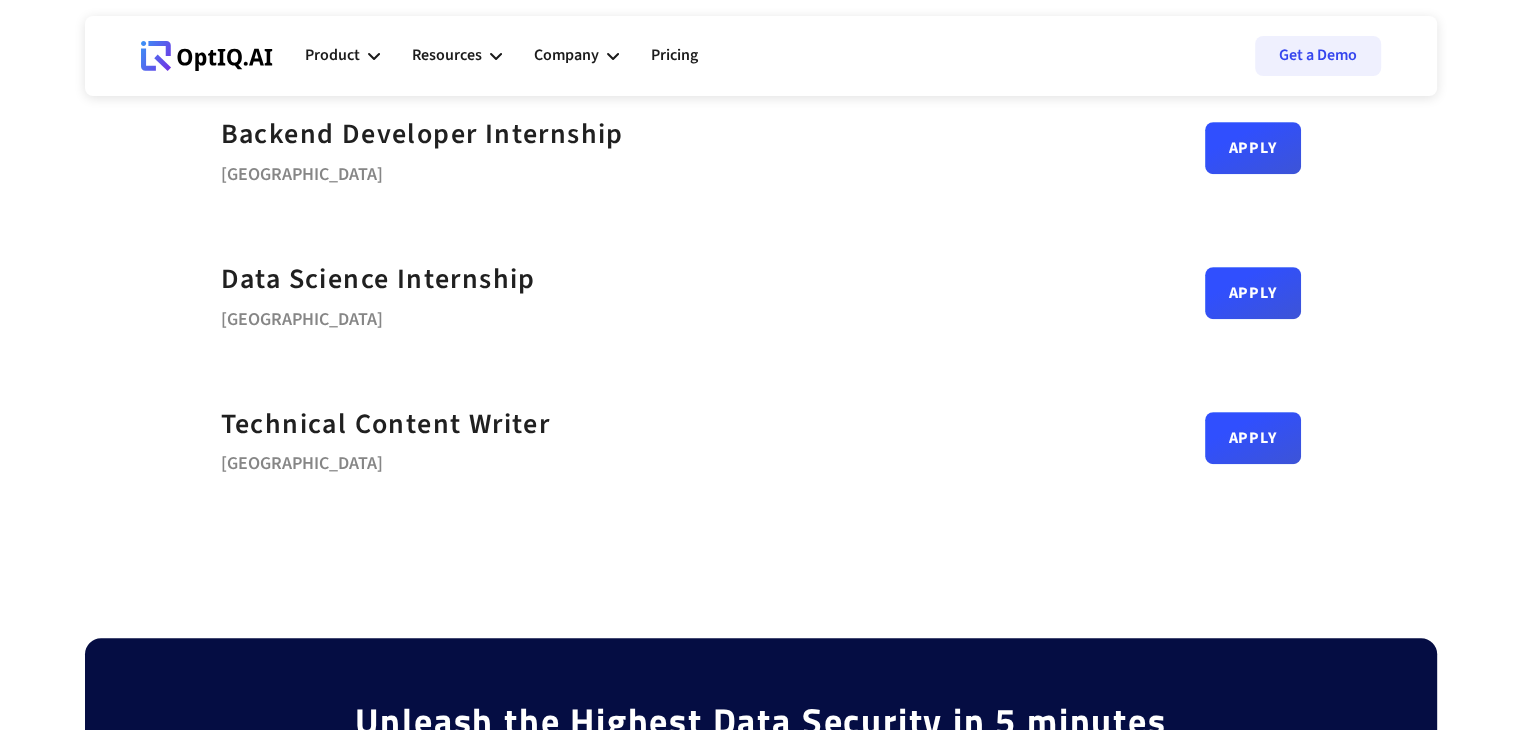click on "DevOps Lead/Staff Bengaluru Apply Senior Data Engineer Bengaluru Apply ML Scientist Bengaluru Apply Back End Engineer Bengaluru Apply Business Development Representative Bengaluru Apply Enterprise Sales Specialist Bengaluru Apply Content Writer & Digital Marketing Specialist Bengaluru Apply Product Marketing Manager Bengaluru Apply Technical Product Manager Bengaluru Apply Front End Engineer Bengaluru Apply Senior Data Scientist Bengaluru Apply Backend Developer Internship Bengaluru Apply Data Science Internship Bengaluru Apply Technical Content Writer Bengaluru Apply" at bounding box center (761, -142) 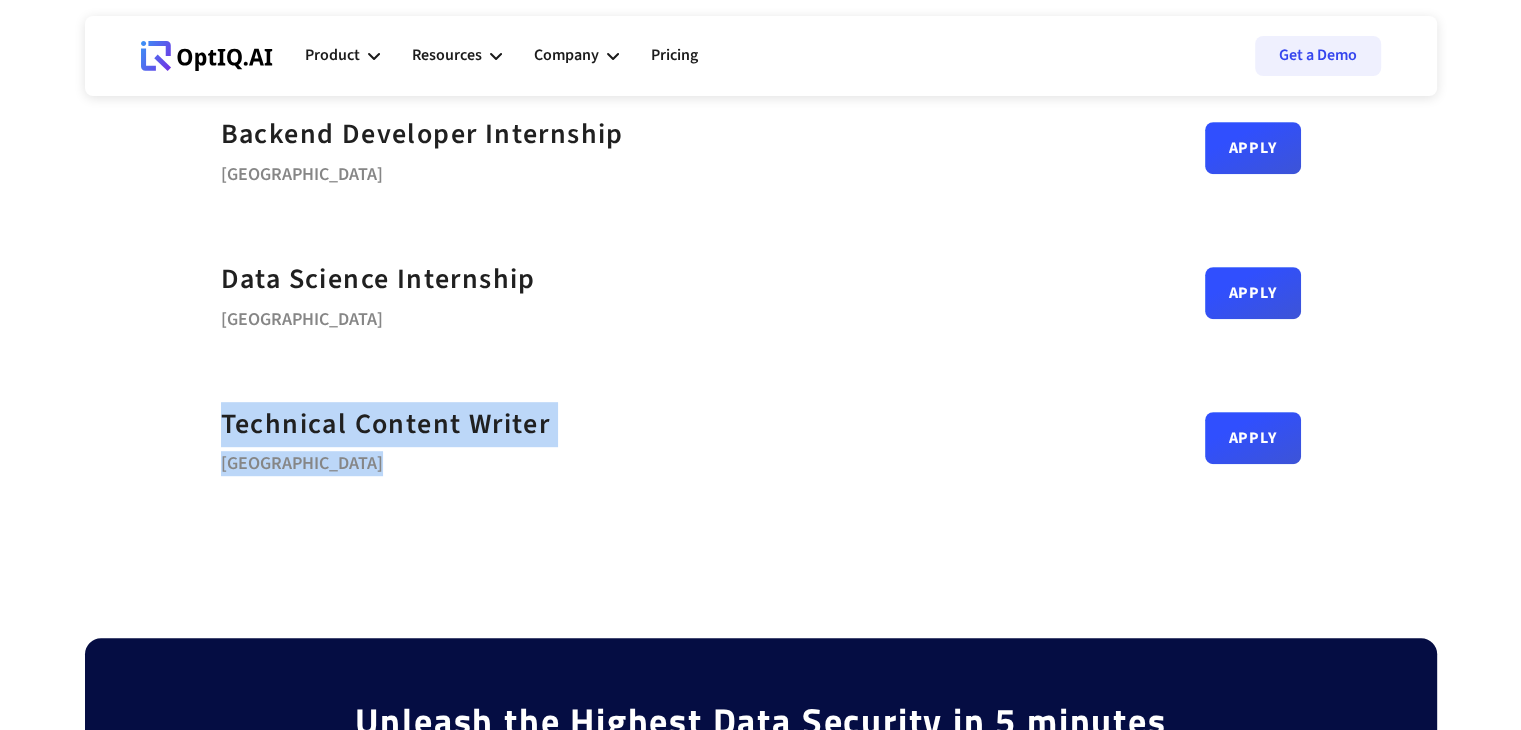drag, startPoint x: 204, startPoint y: 408, endPoint x: 501, endPoint y: 465, distance: 302.42023 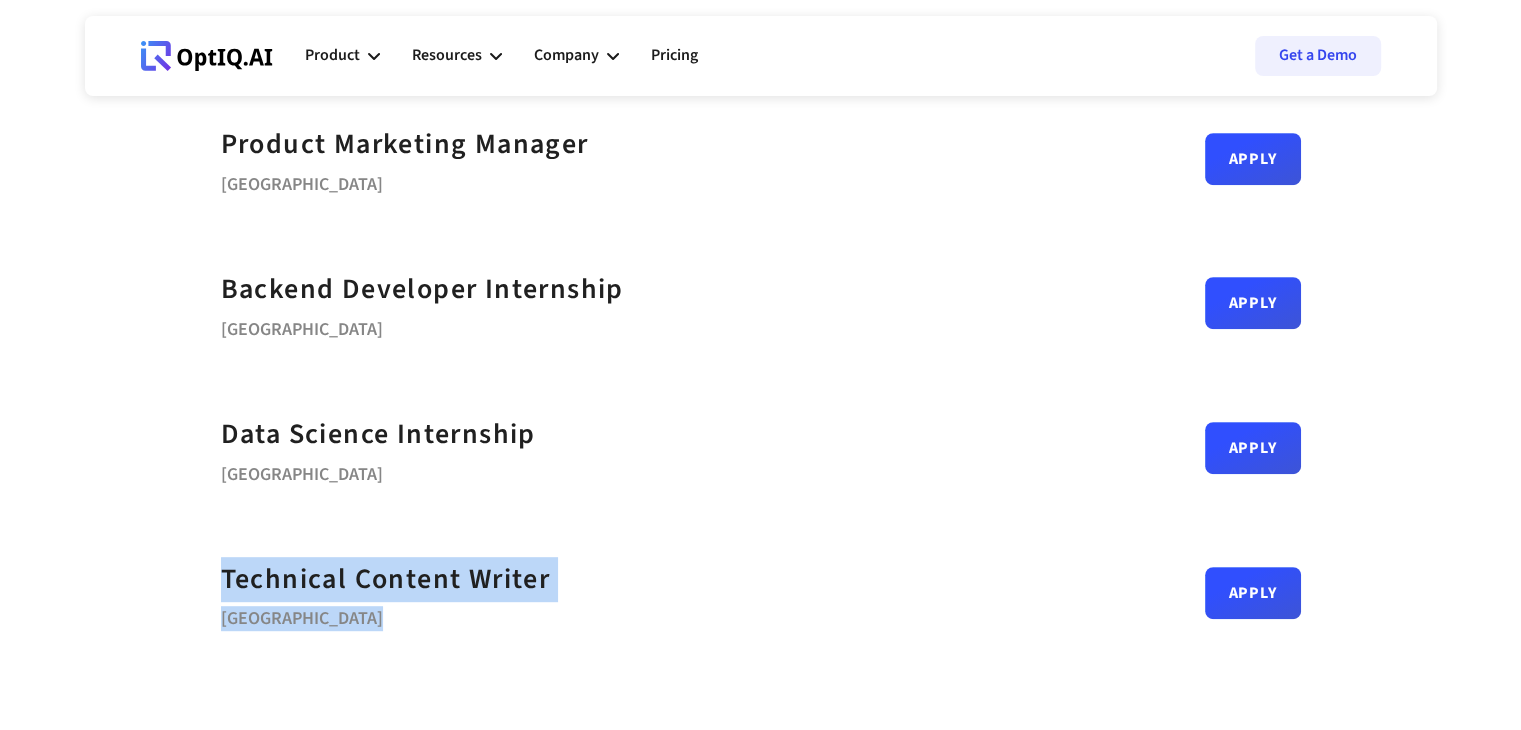 scroll, scrollTop: 872, scrollLeft: 0, axis: vertical 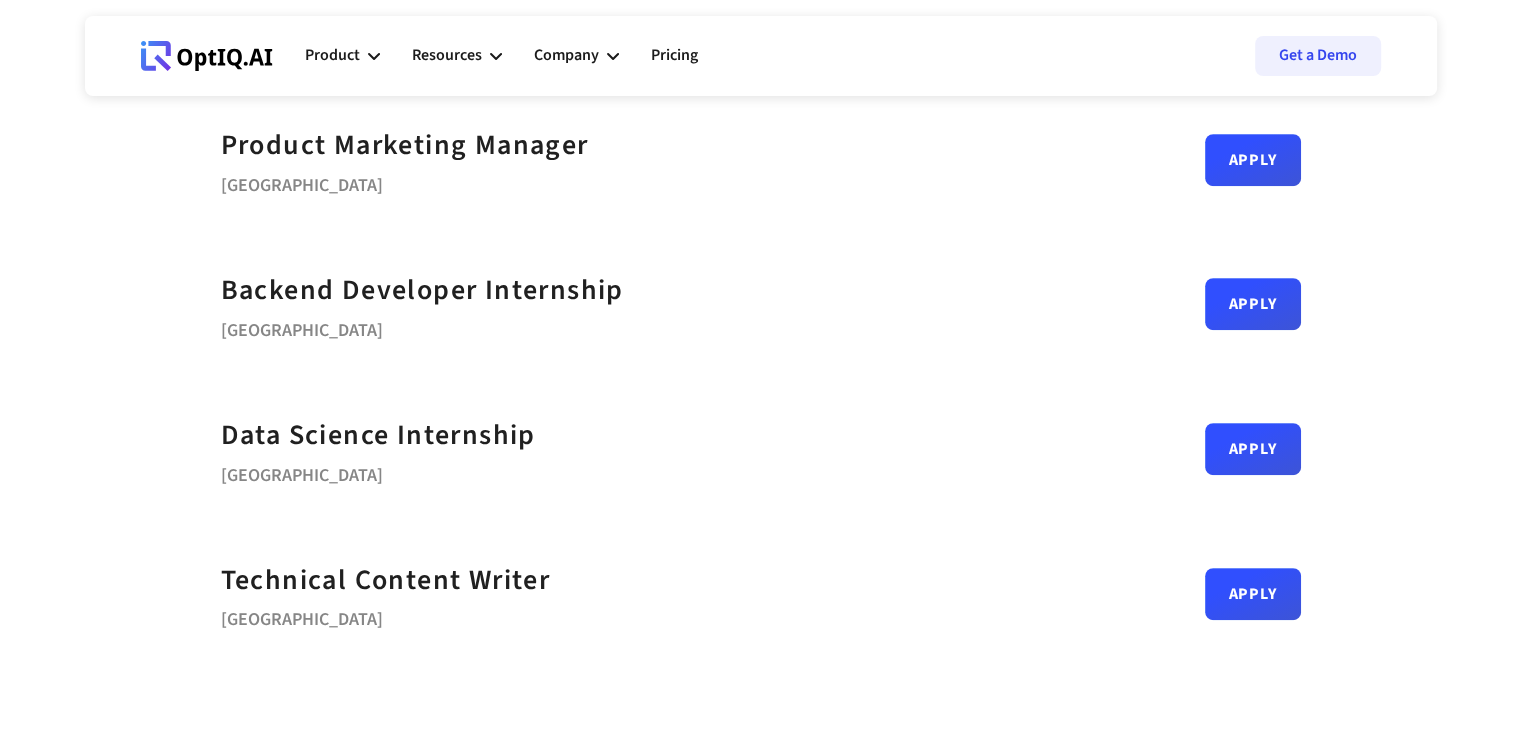 click on "Data Science Internship Bengaluru Apply" at bounding box center [761, 449] 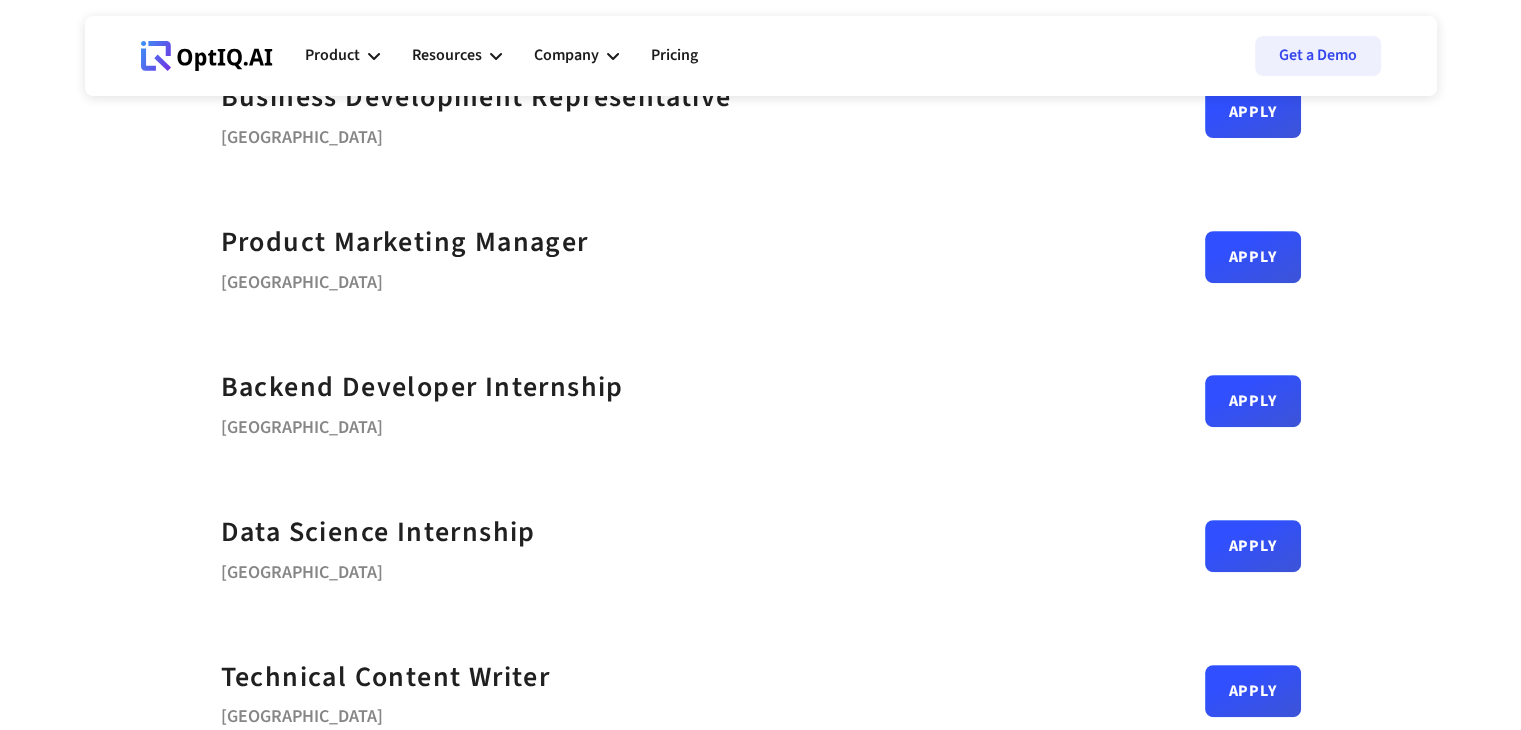 scroll, scrollTop: 0, scrollLeft: 0, axis: both 